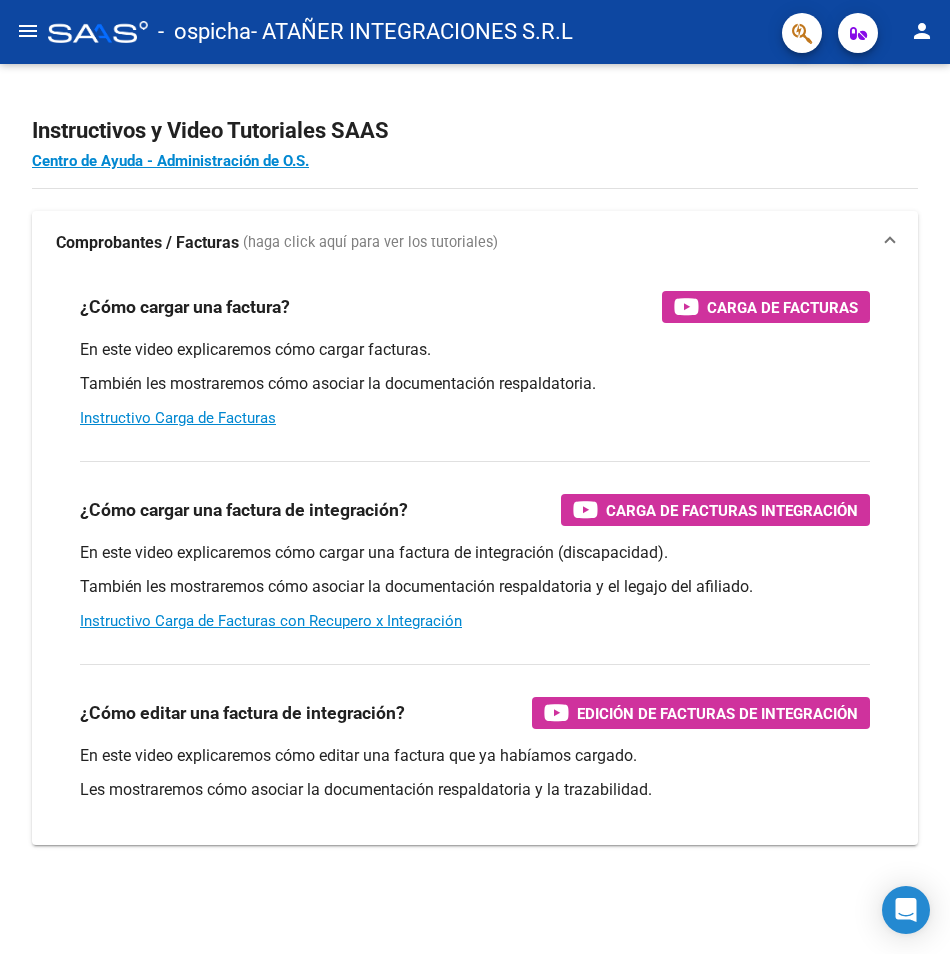 scroll, scrollTop: 0, scrollLeft: 0, axis: both 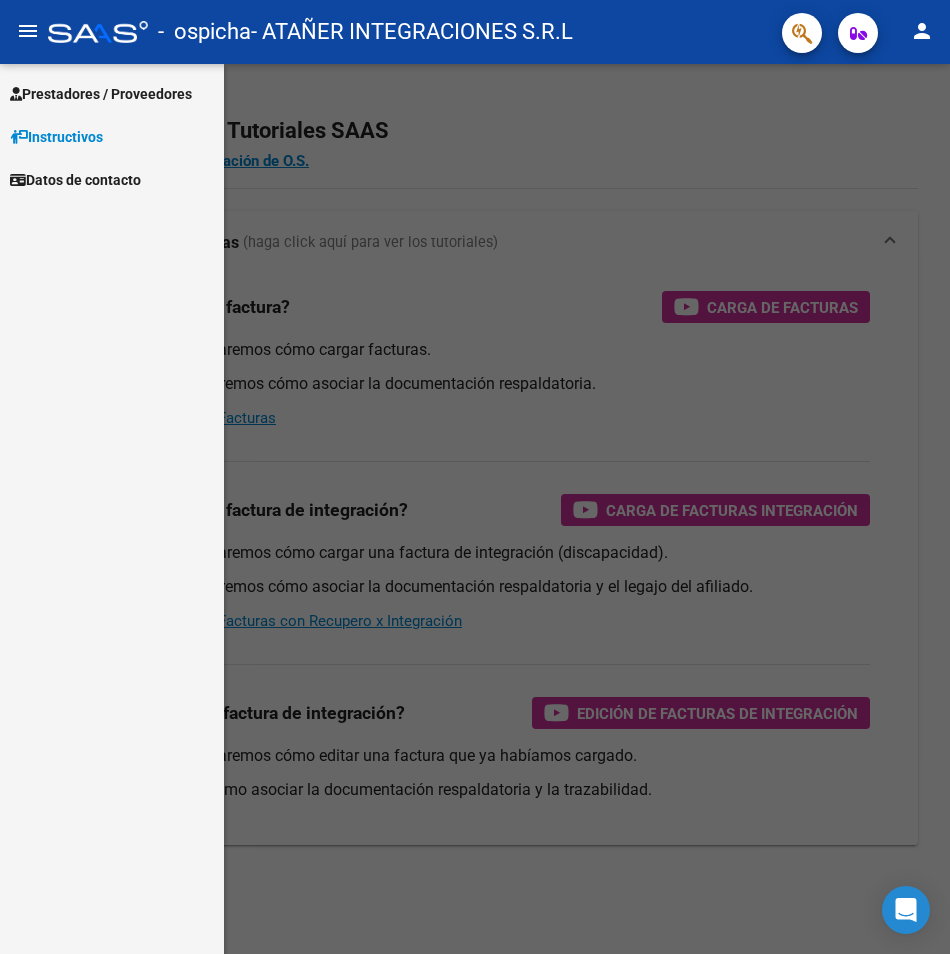 click on "Prestadores / Proveedores" at bounding box center (112, 93) 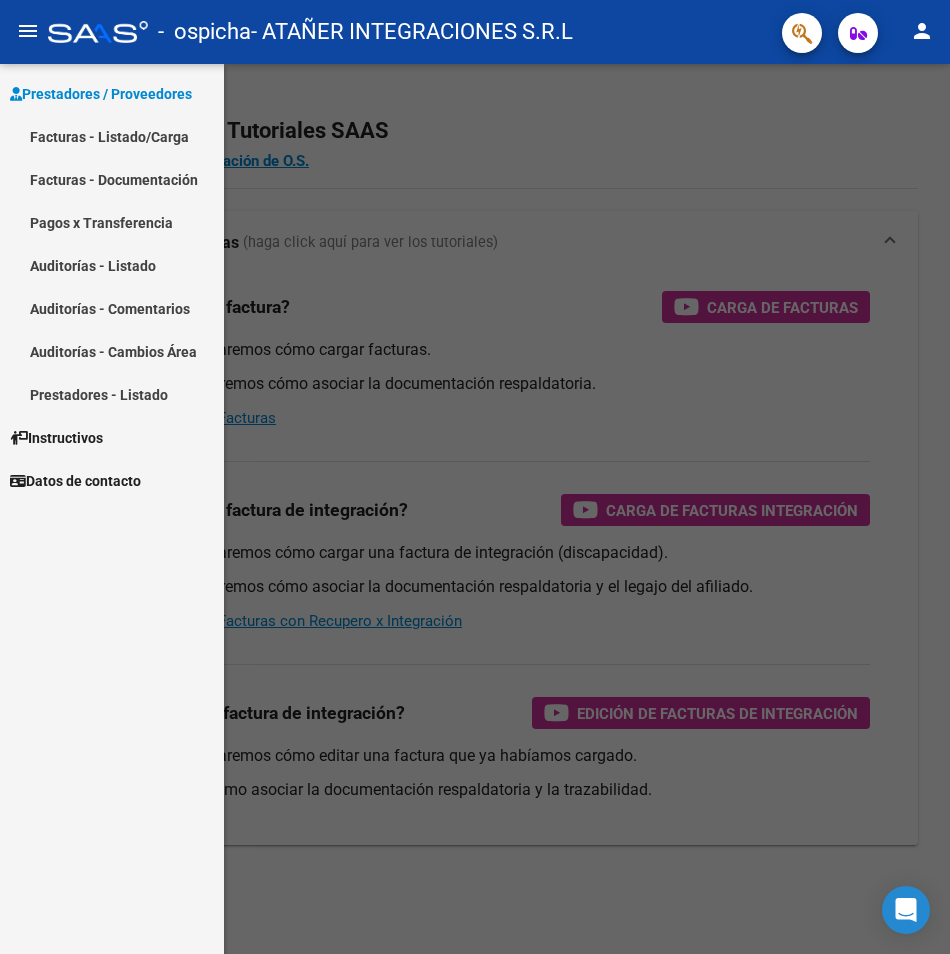 click on "Facturas - Listado/Carga" at bounding box center [112, 136] 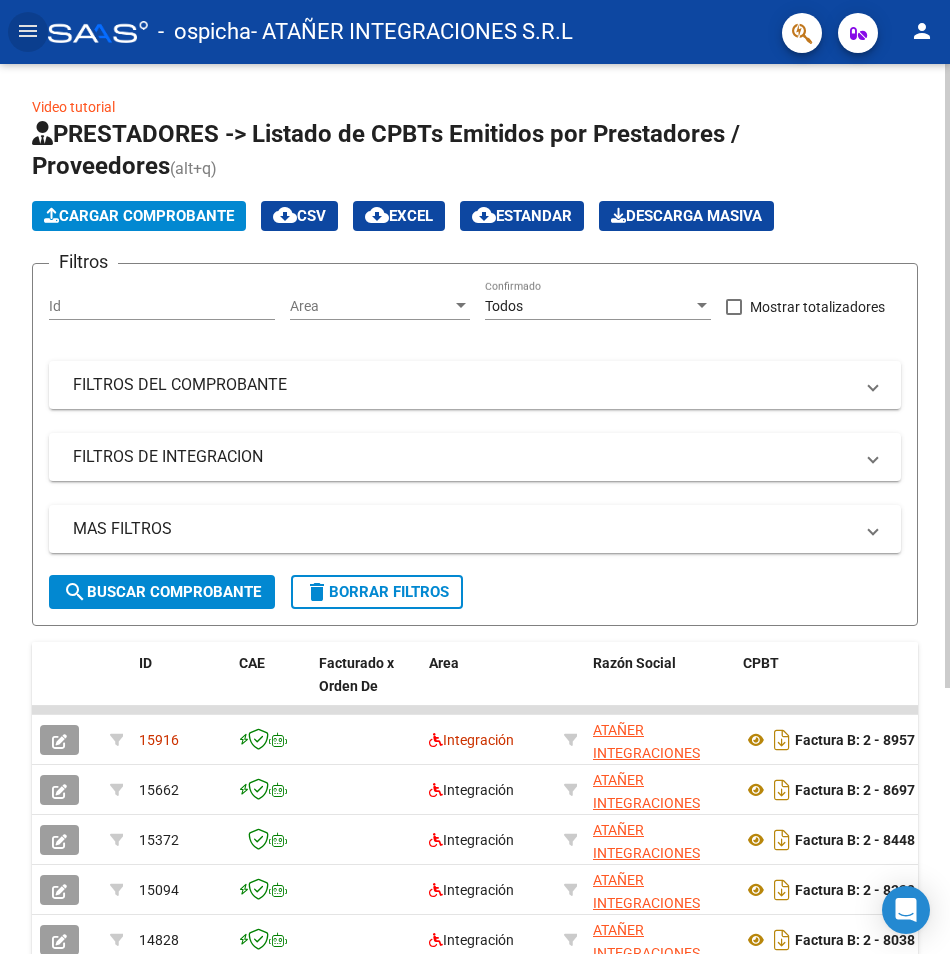click on "Cargar Comprobante" 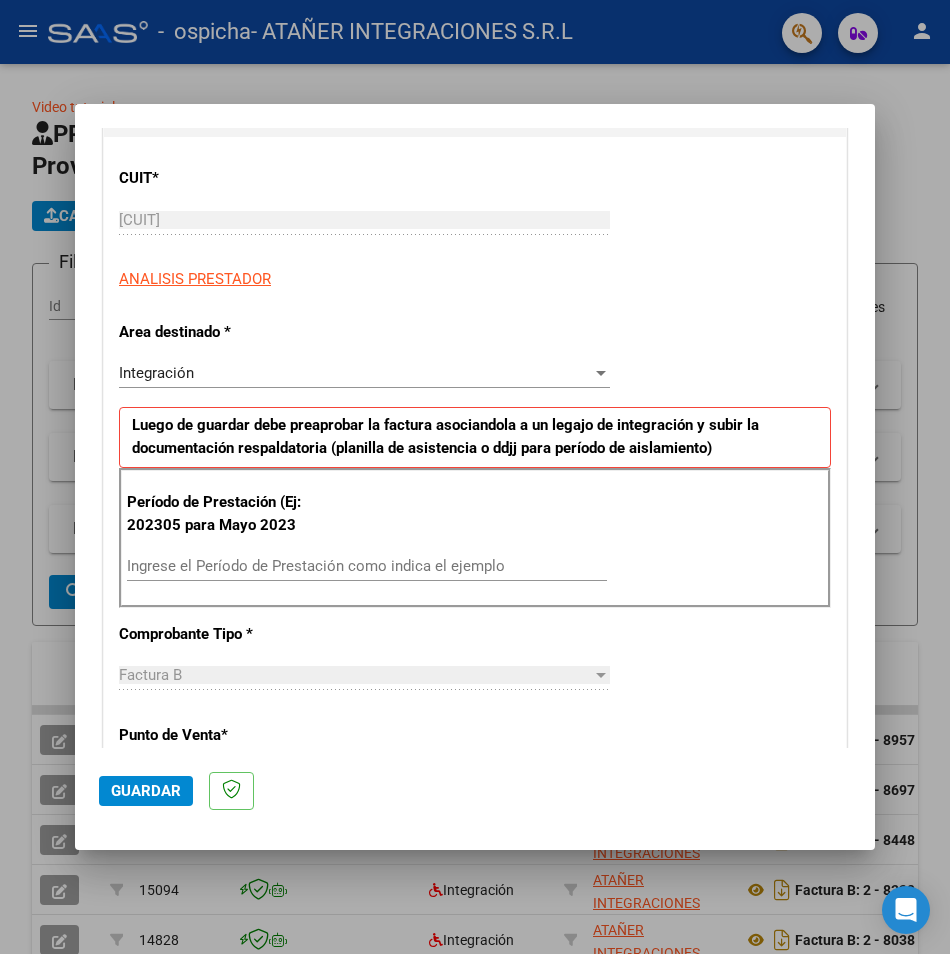scroll, scrollTop: 300, scrollLeft: 0, axis: vertical 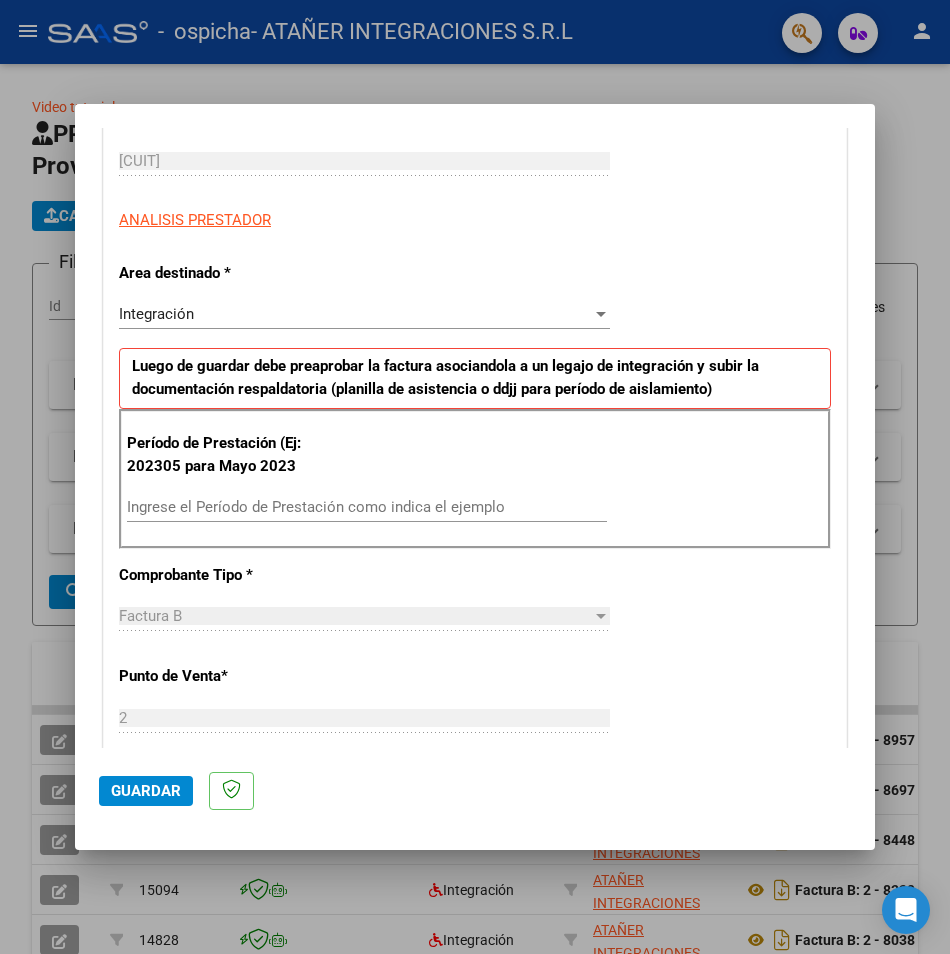 click on "Ingrese el Período de Prestación como indica el ejemplo" at bounding box center [367, 507] 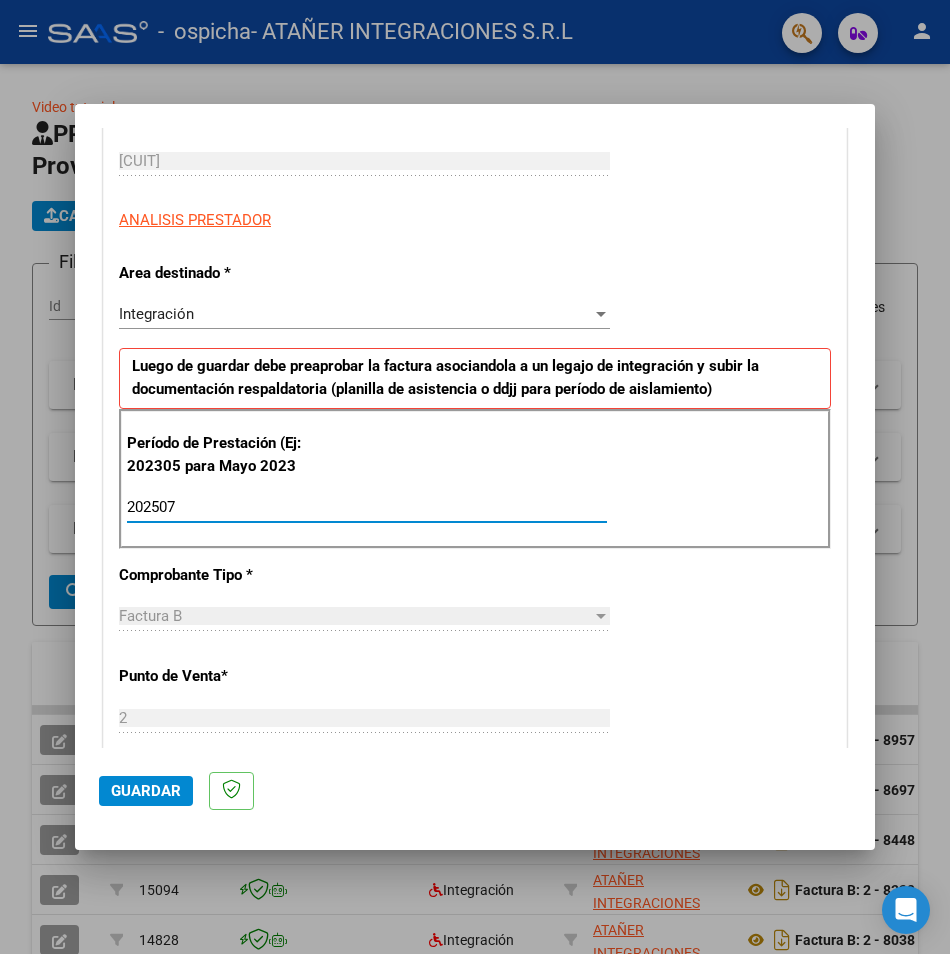 type on "202507" 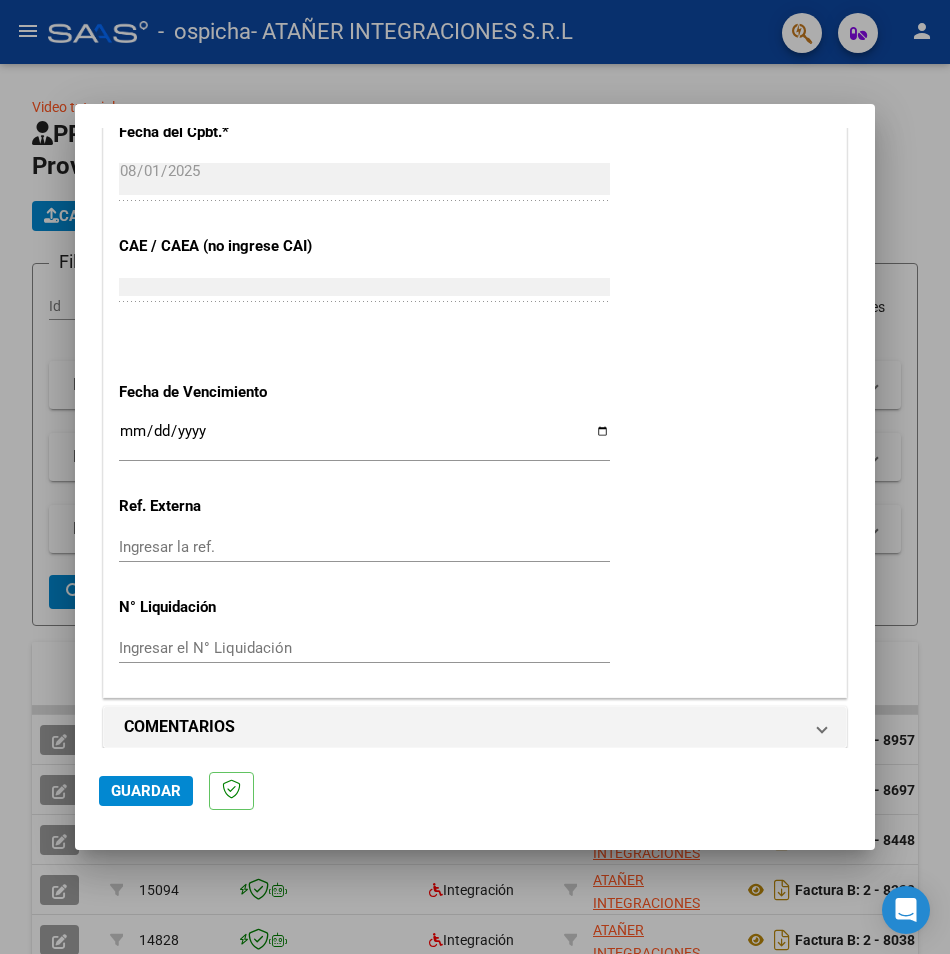 scroll, scrollTop: 1163, scrollLeft: 0, axis: vertical 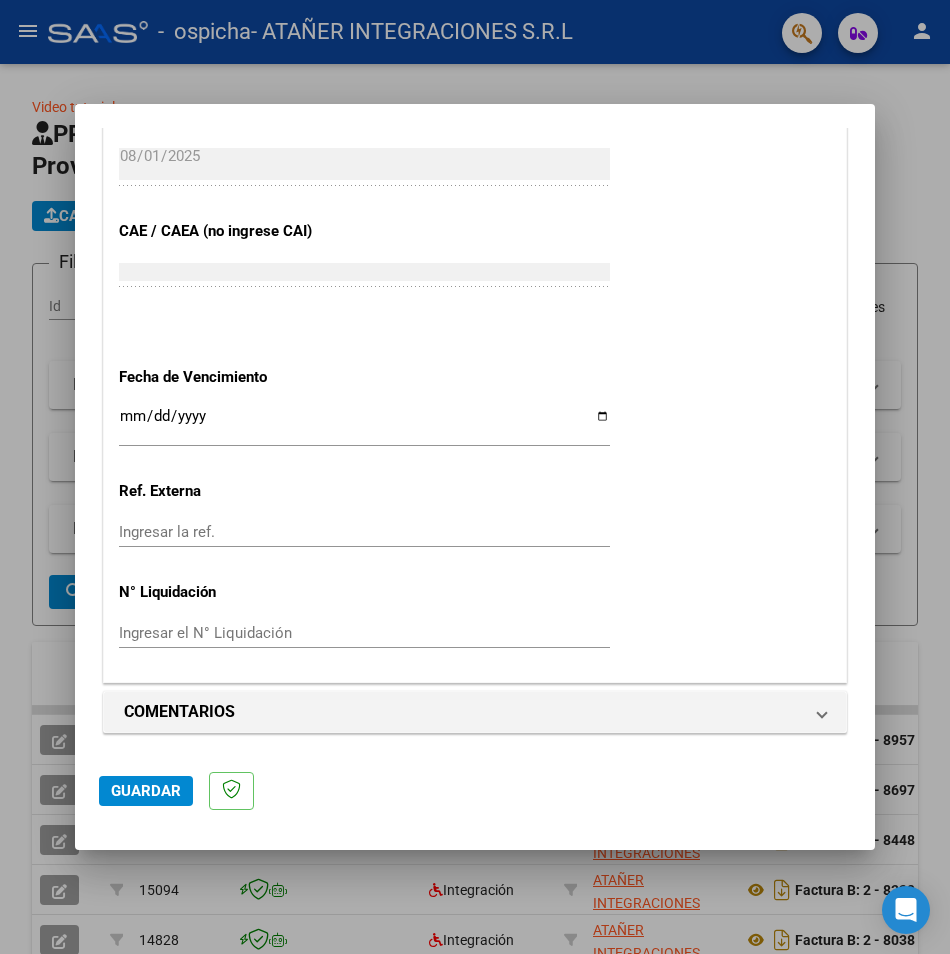 click on "Ingresar la fecha" at bounding box center (364, 424) 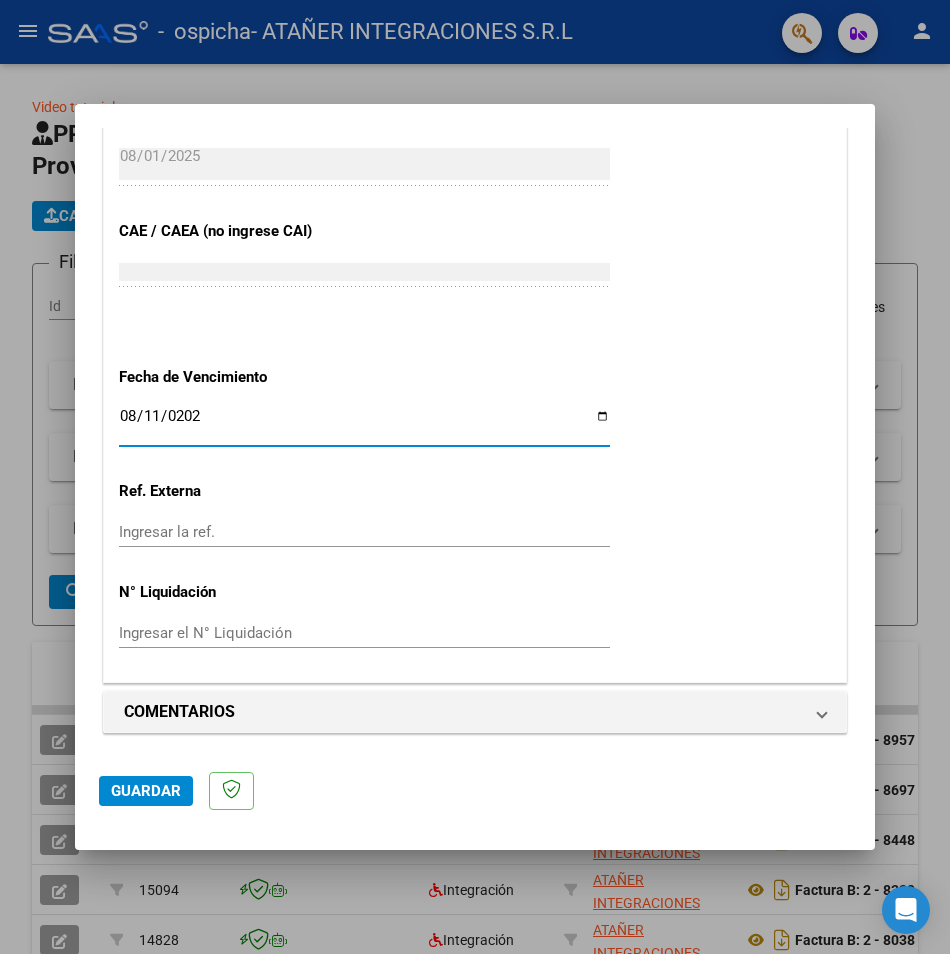 type on "2025-08-11" 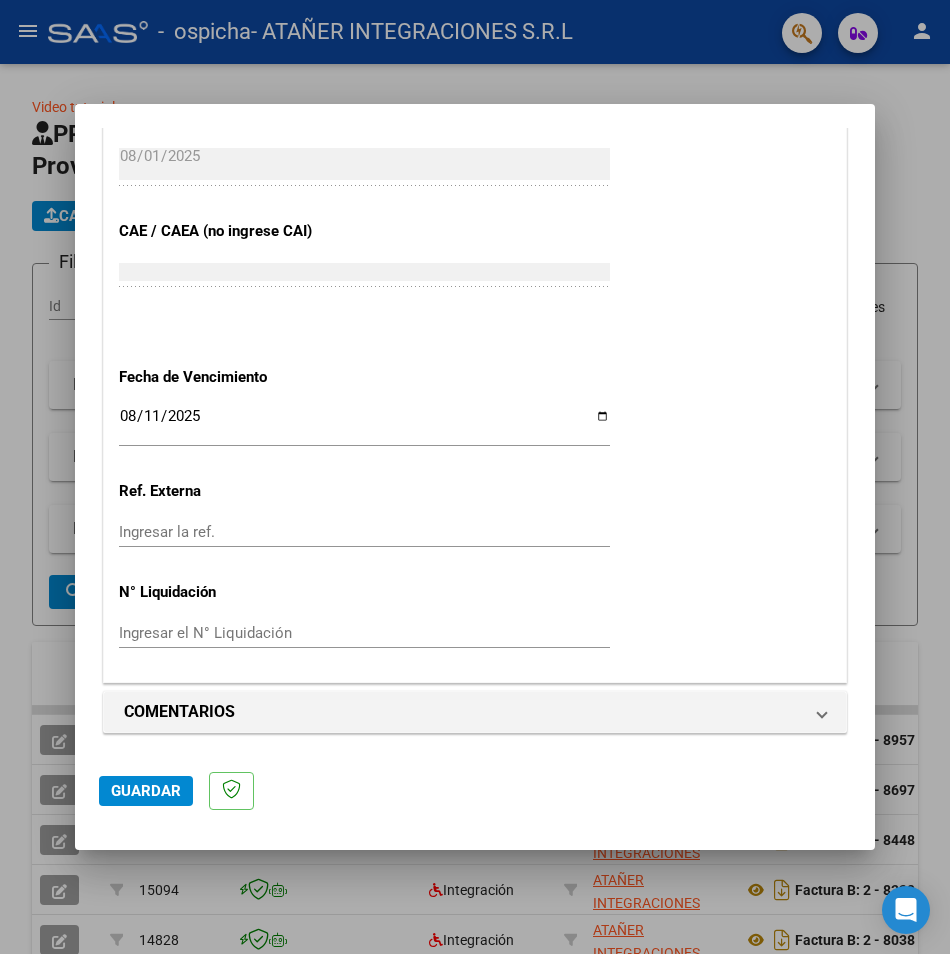 click on "Guardar" 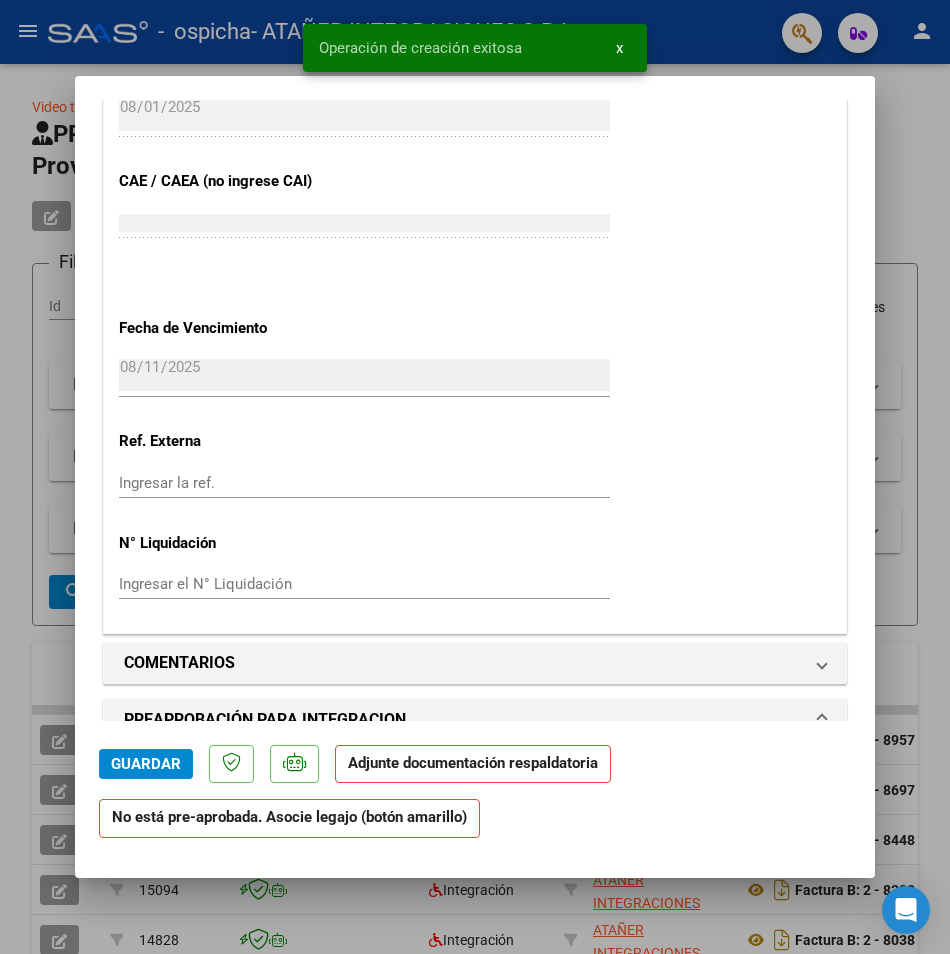 scroll, scrollTop: 1500, scrollLeft: 0, axis: vertical 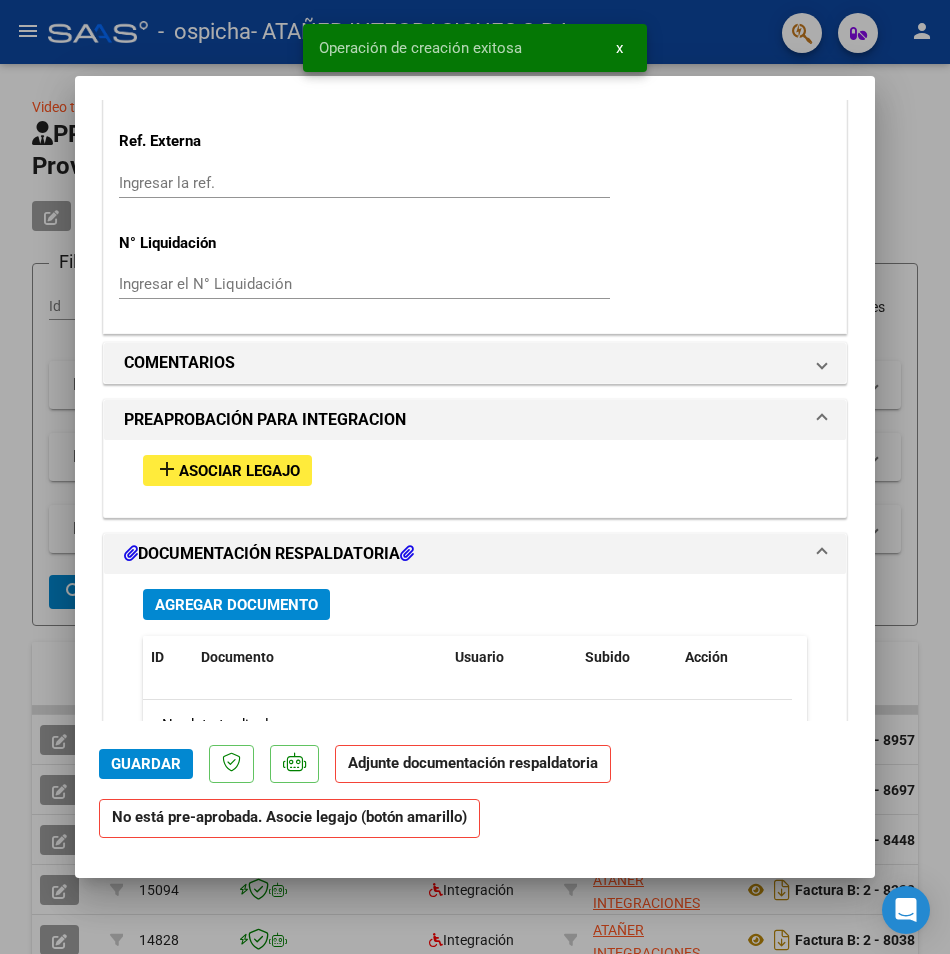 click on "add Asociar Legajo" at bounding box center (227, 470) 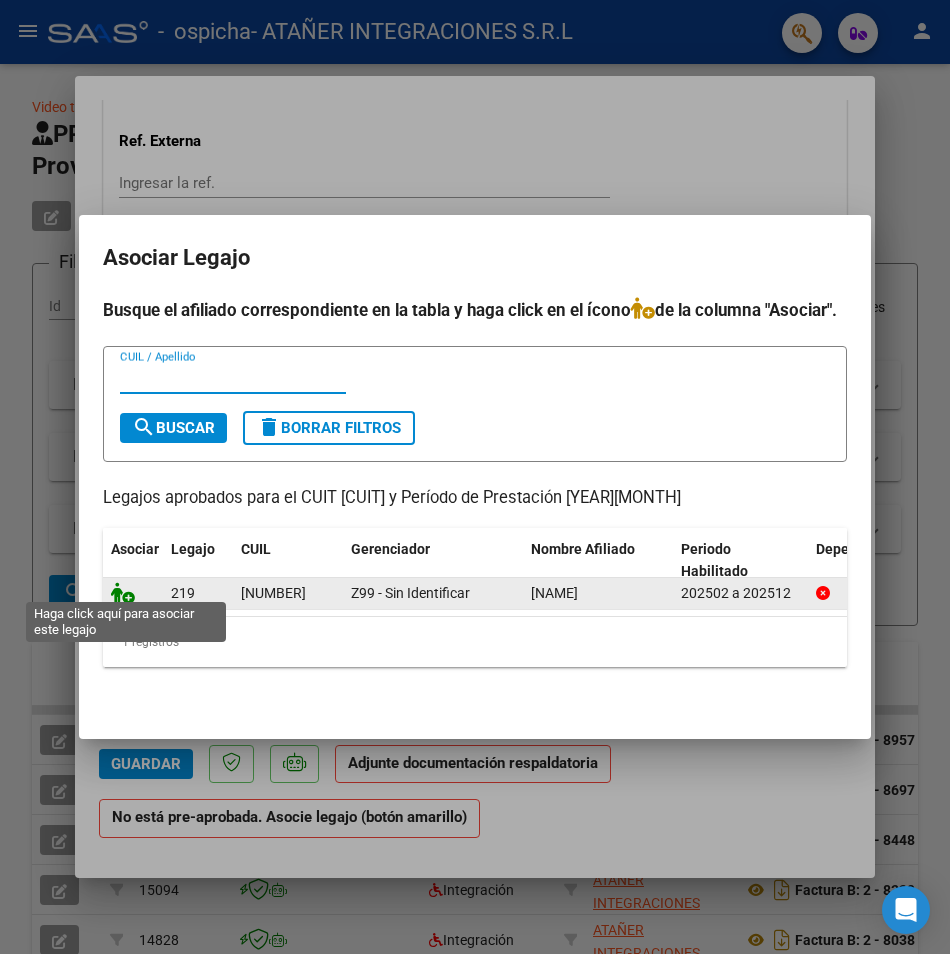 click 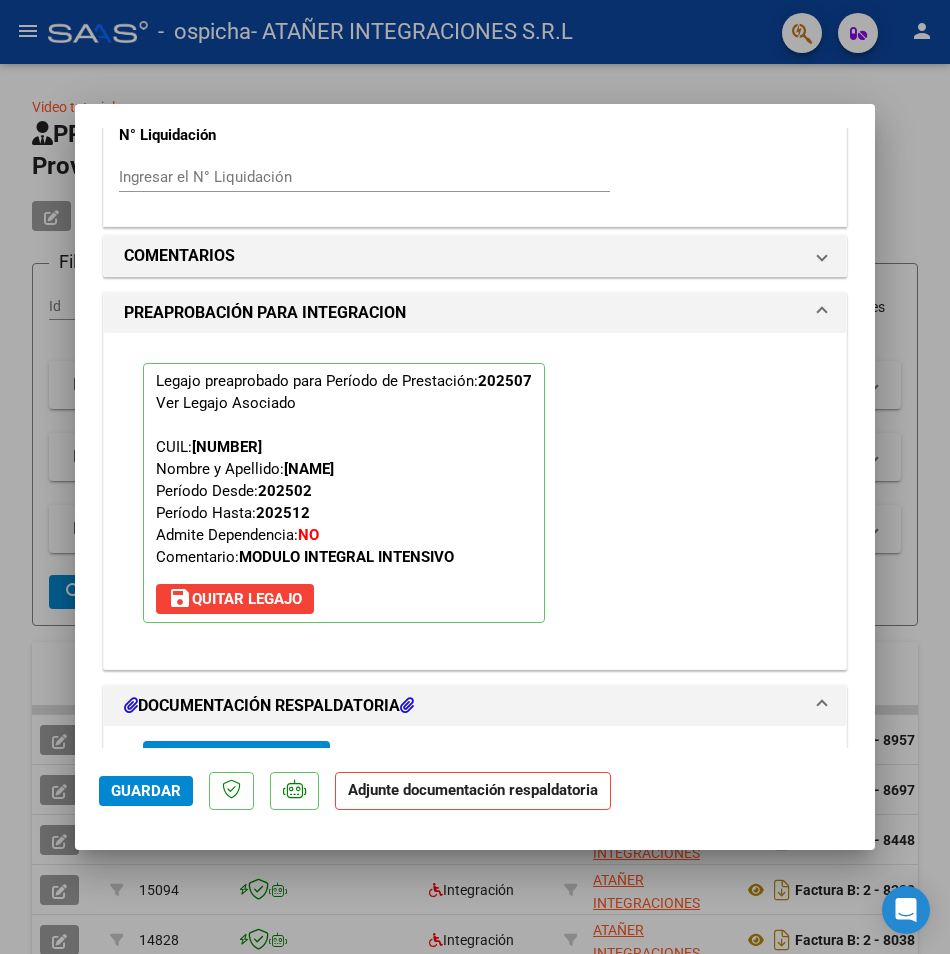 scroll, scrollTop: 1852, scrollLeft: 0, axis: vertical 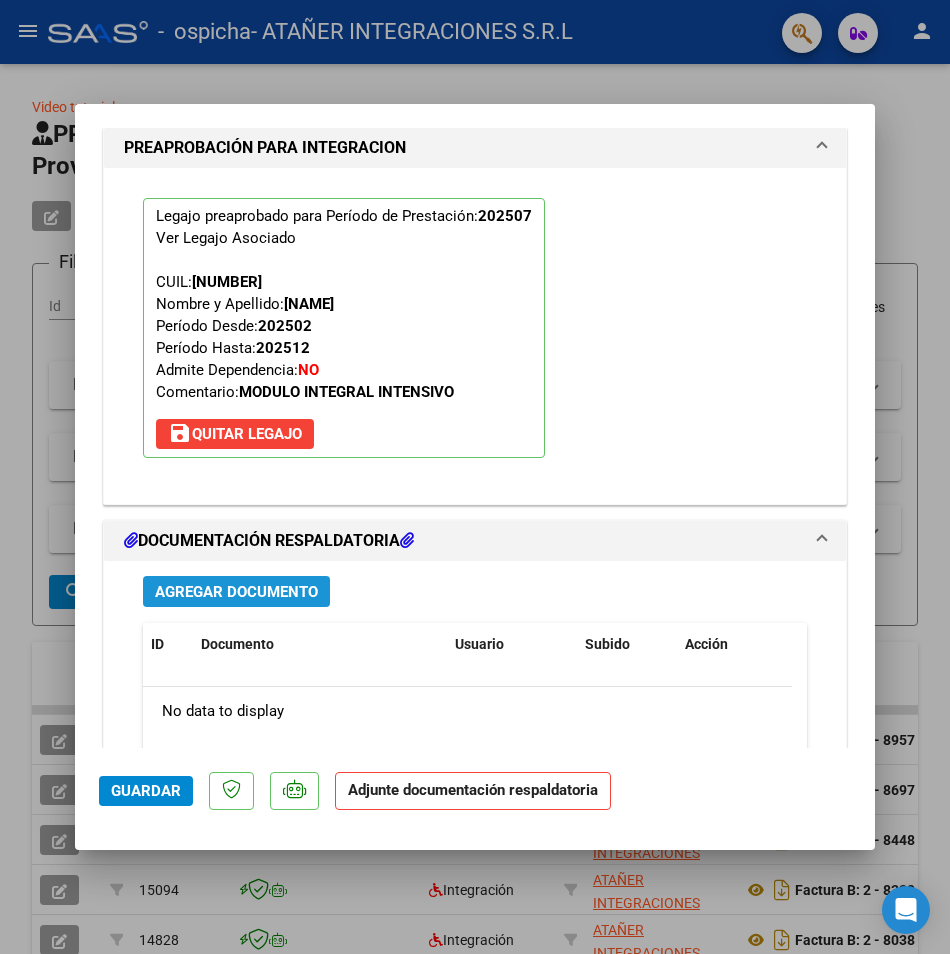 click on "Agregar Documento" at bounding box center (236, 591) 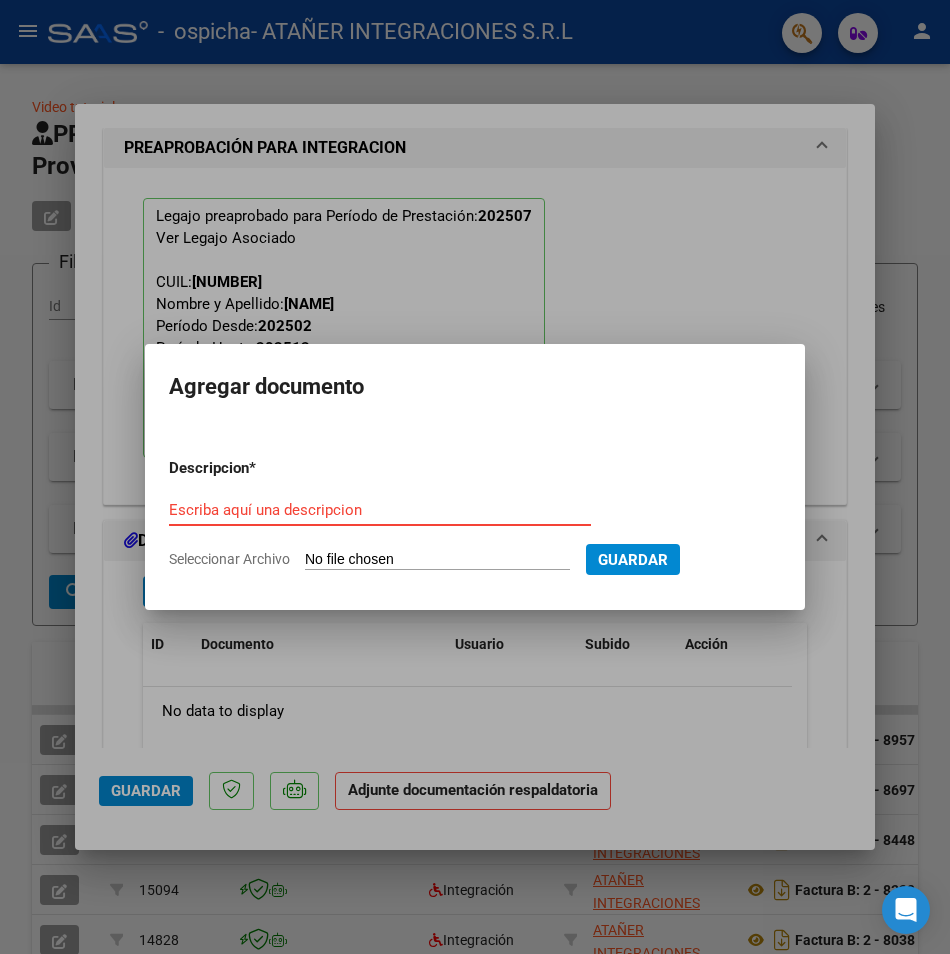 type on "C:\fakepath\Arias Guiliana - julio 2025.pdf" 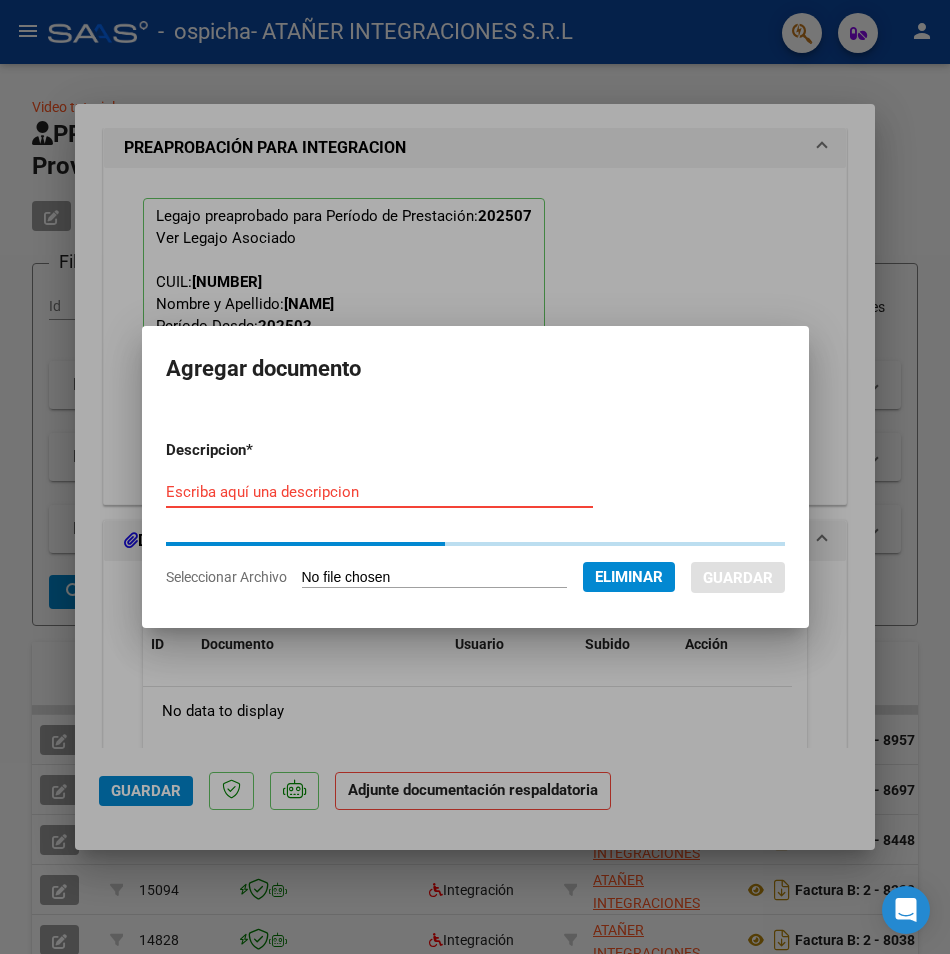 click on "Escriba aquí una descripcion" at bounding box center [379, 492] 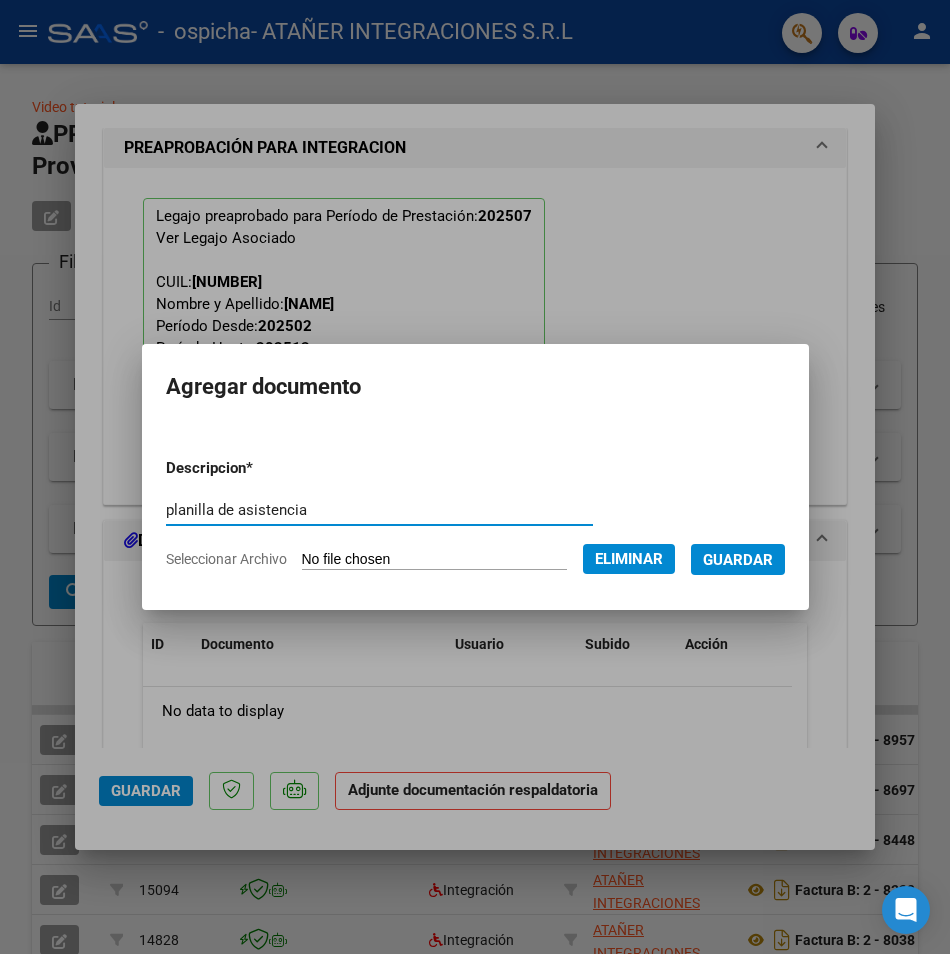 type on "planilla de asistencia" 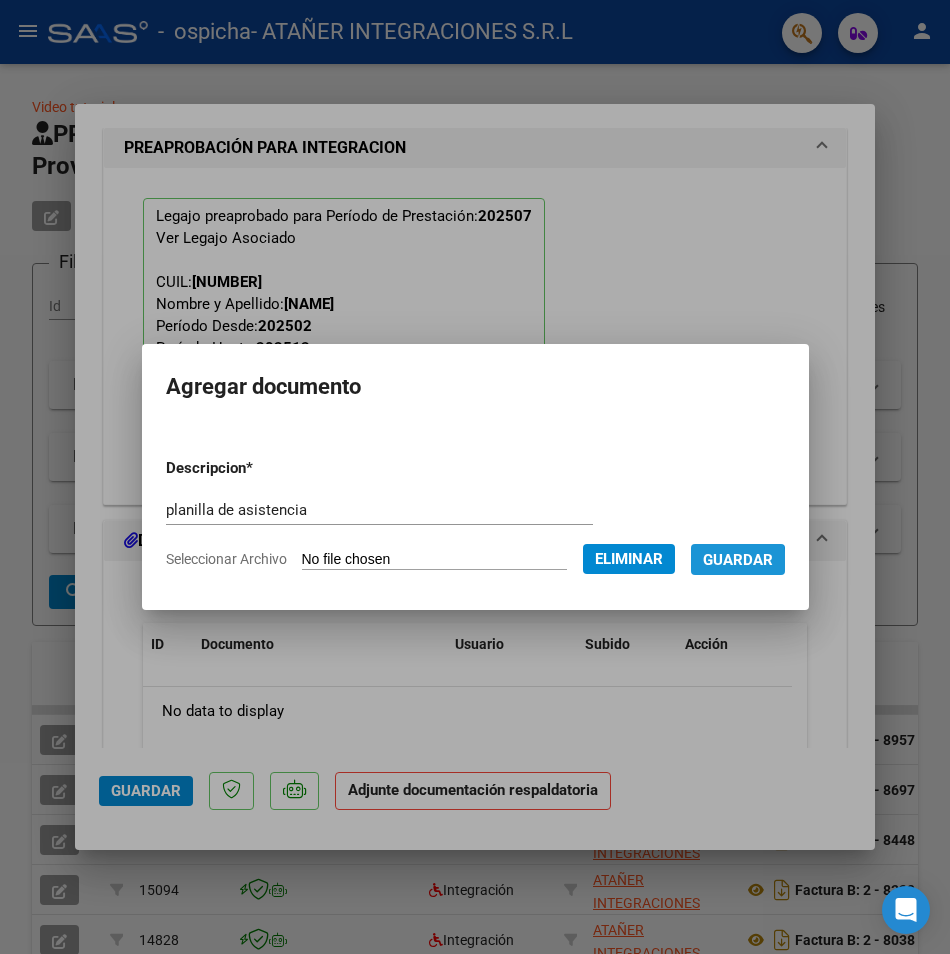 click on "Guardar" at bounding box center [738, 560] 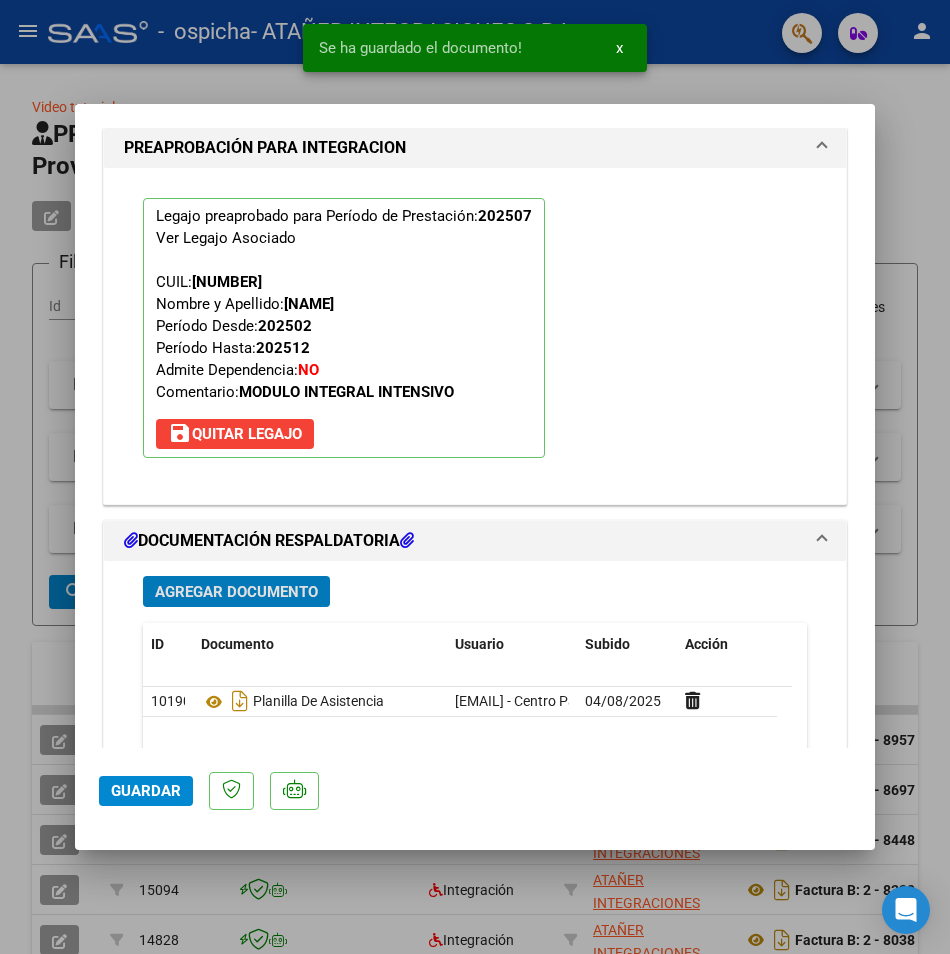 click on "Guardar" 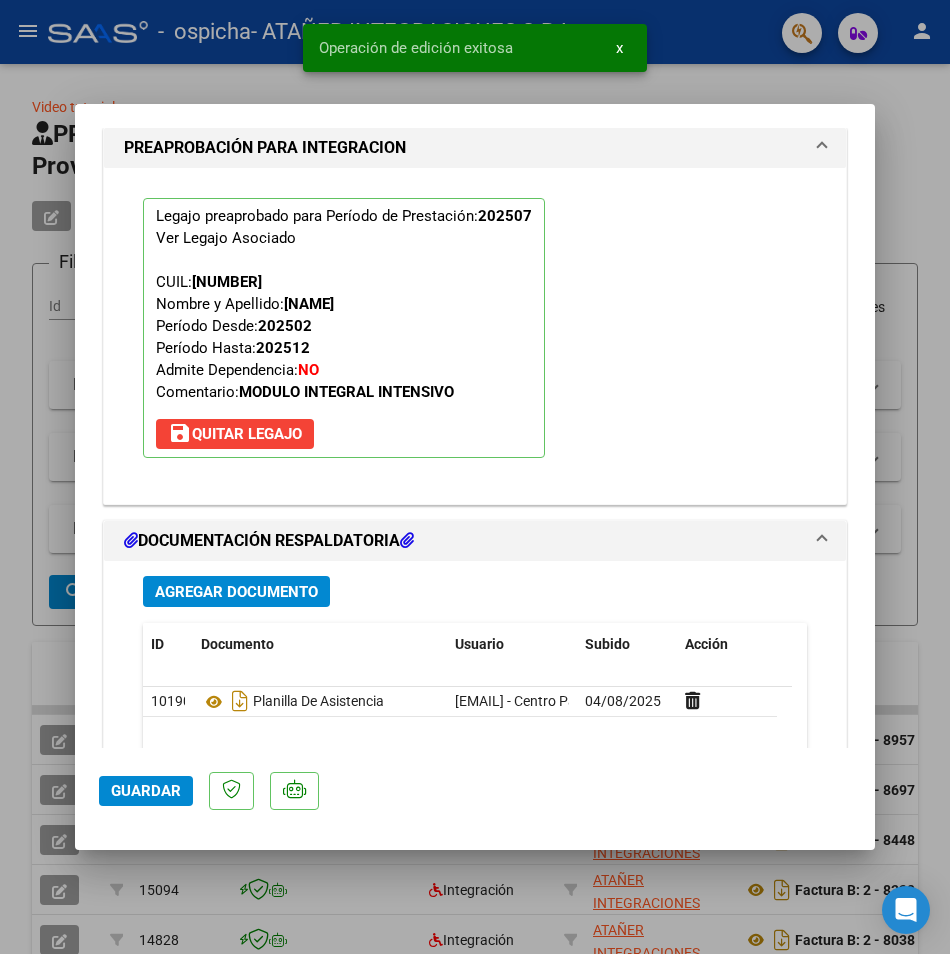 click at bounding box center [475, 477] 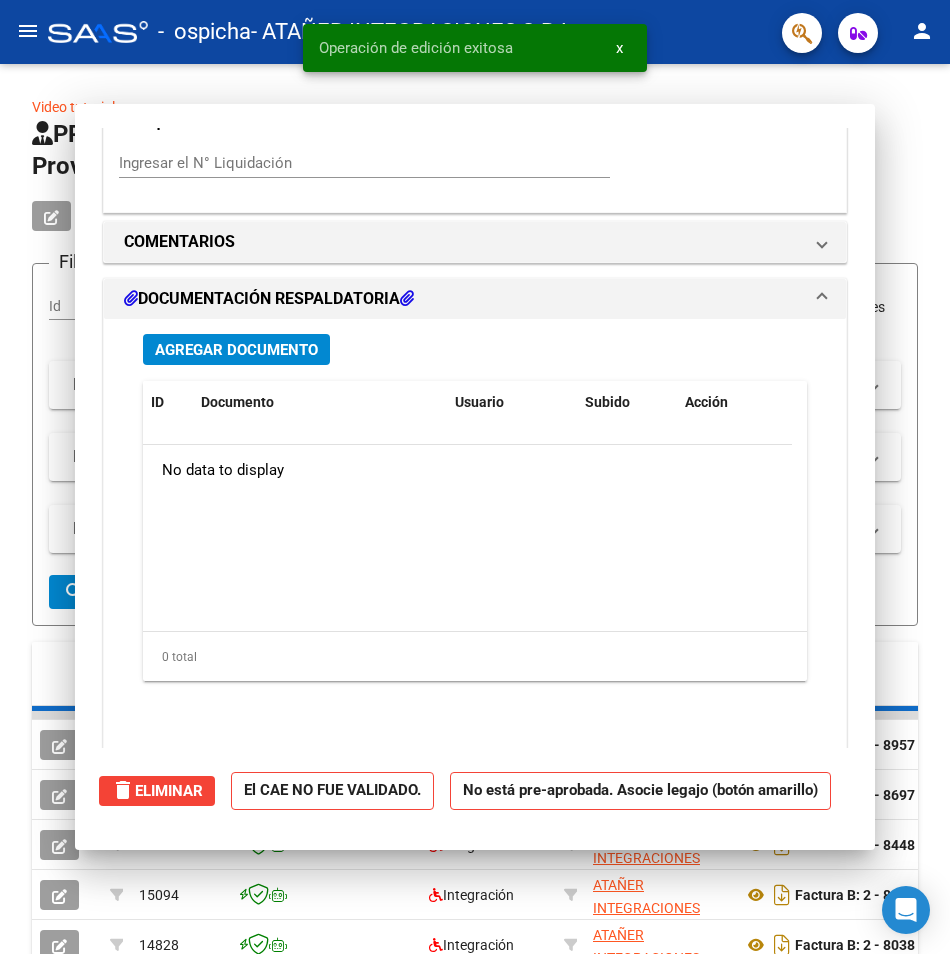 scroll, scrollTop: 1611, scrollLeft: 0, axis: vertical 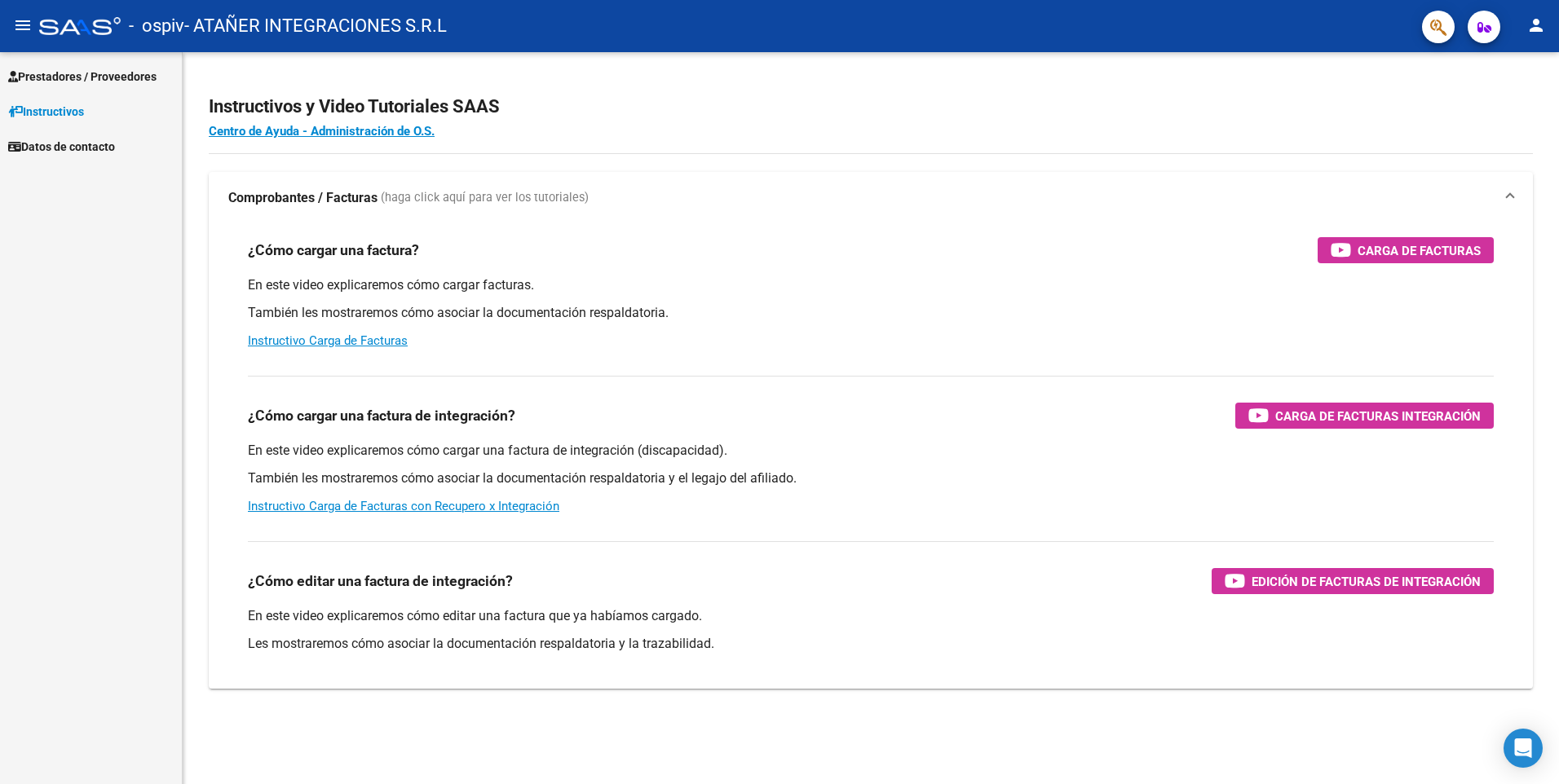 click on "Prestadores / Proveedores" at bounding box center [82, 77] 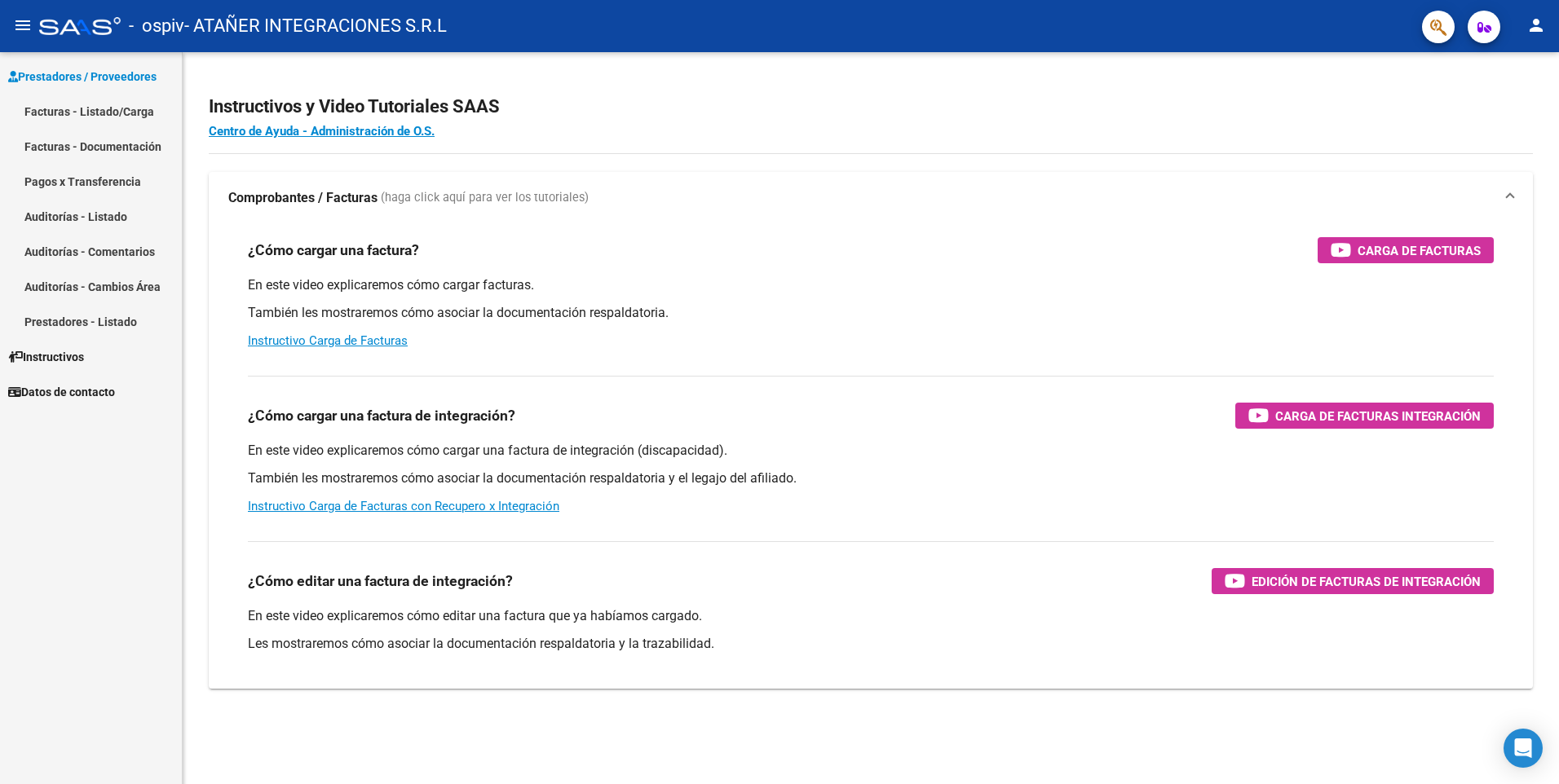 click on "Facturas - Listado/Carga" at bounding box center (91, 111) 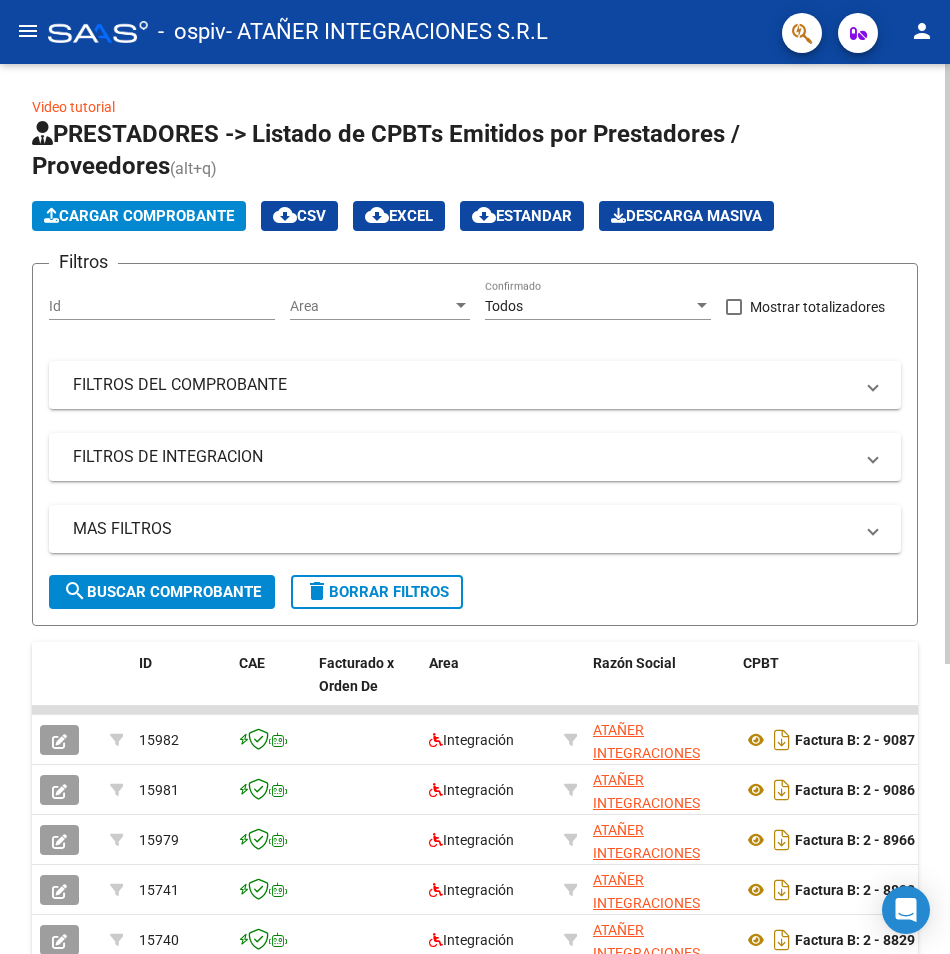 click on "Cargar Comprobante" 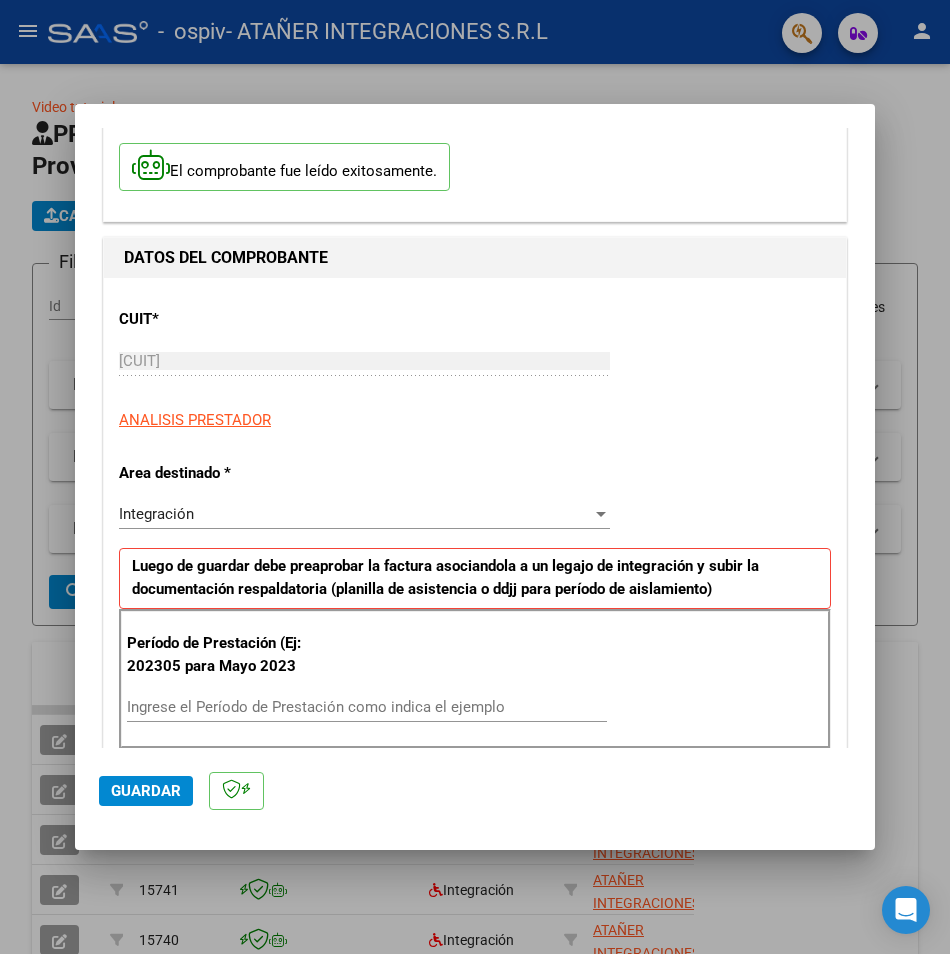 scroll, scrollTop: 300, scrollLeft: 0, axis: vertical 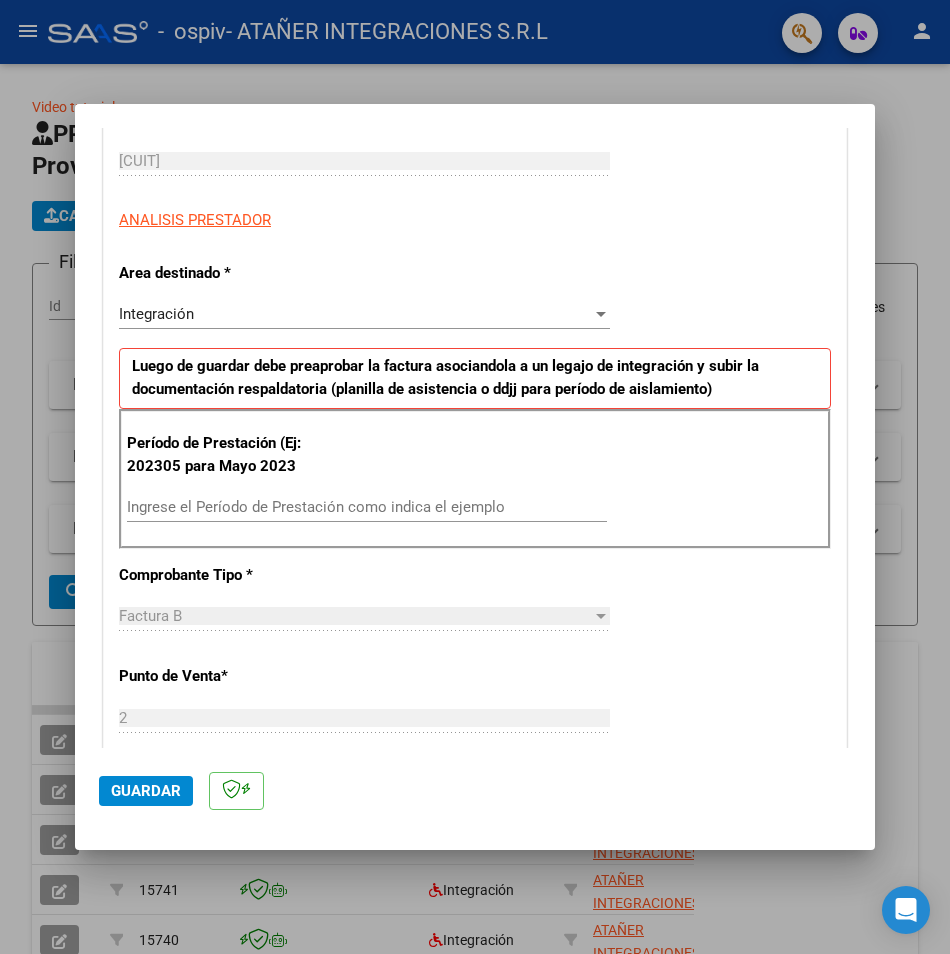 click on "Ingrese el Período de Prestación como indica el ejemplo" at bounding box center (367, 507) 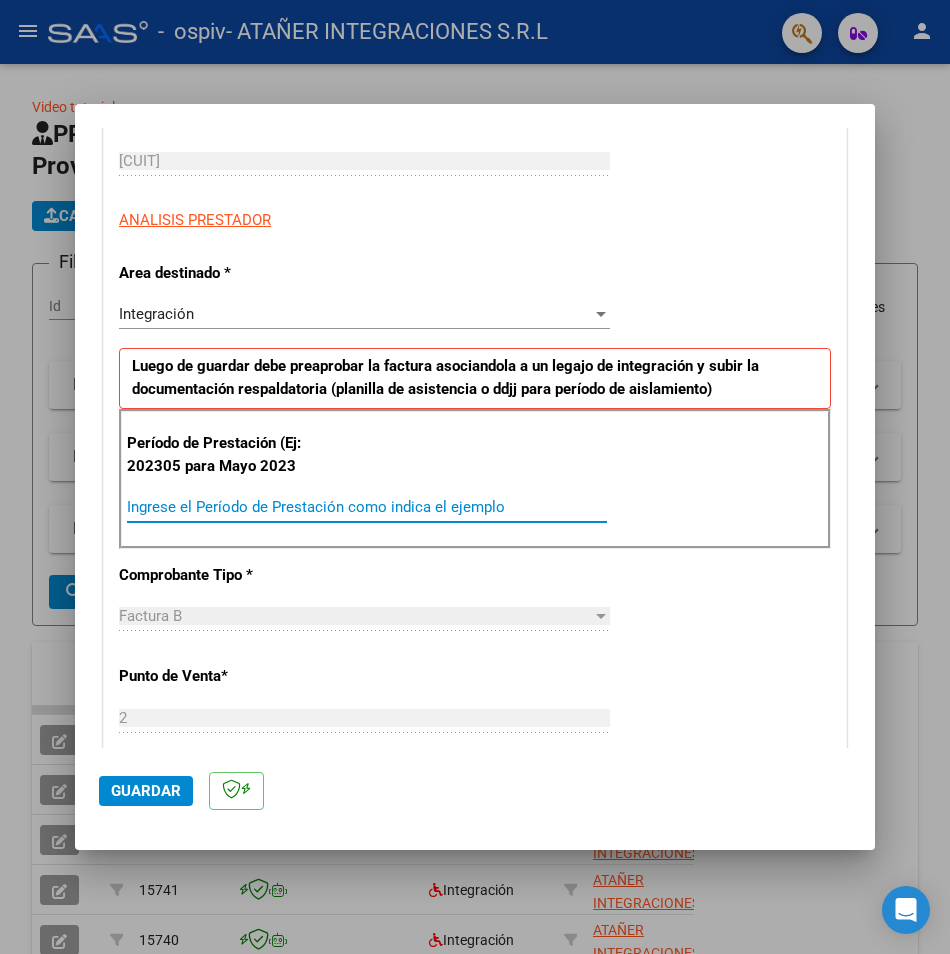 click on "Ingrese el Período de Prestación como indica el ejemplo" at bounding box center (367, 507) 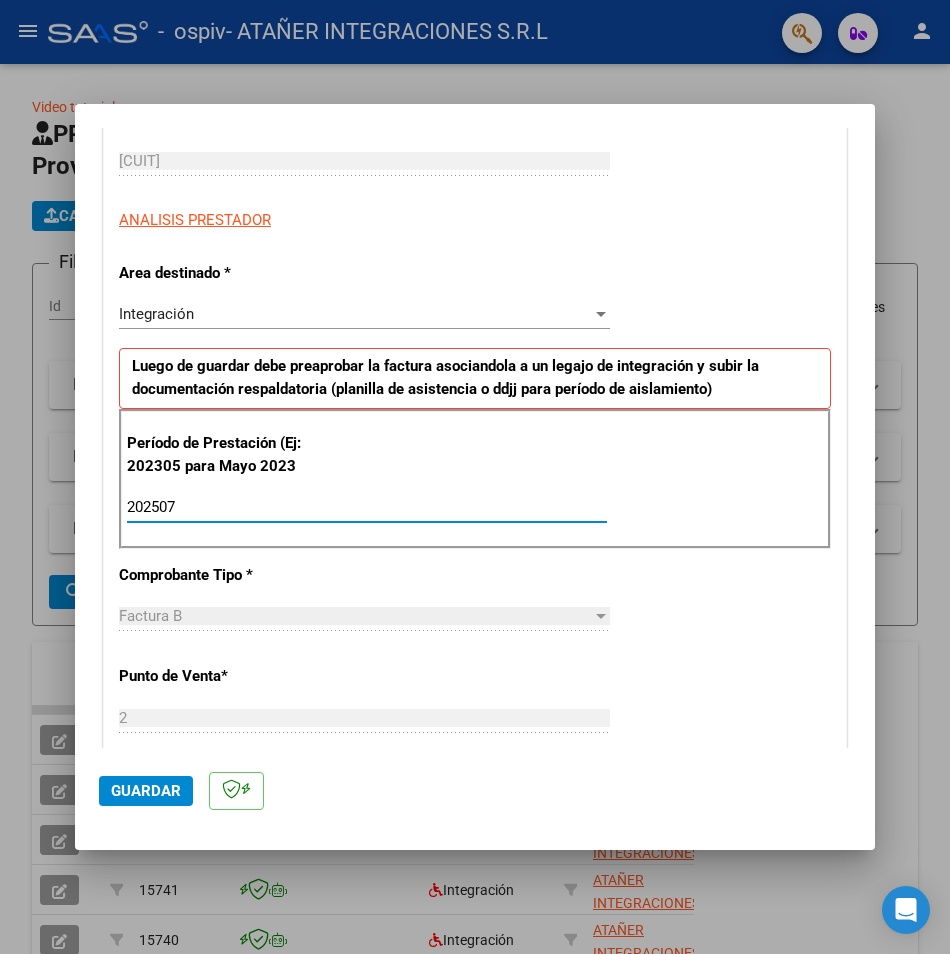 type on "202507" 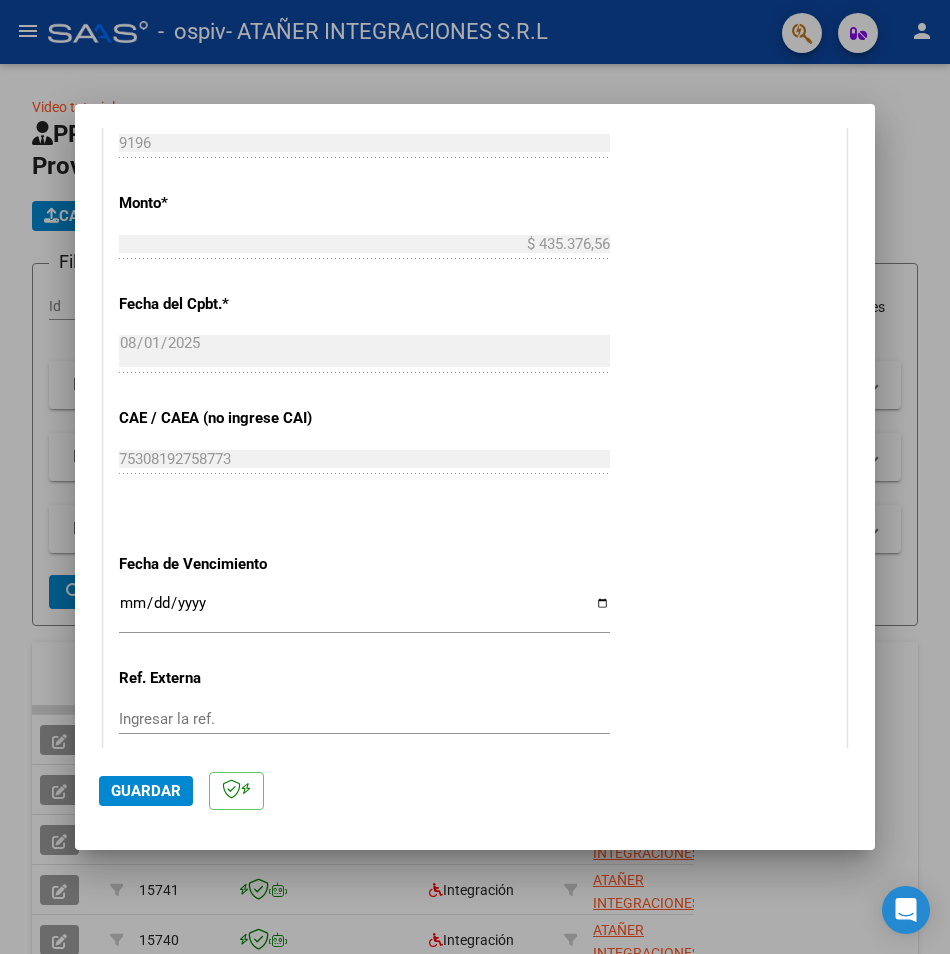 scroll, scrollTop: 1163, scrollLeft: 0, axis: vertical 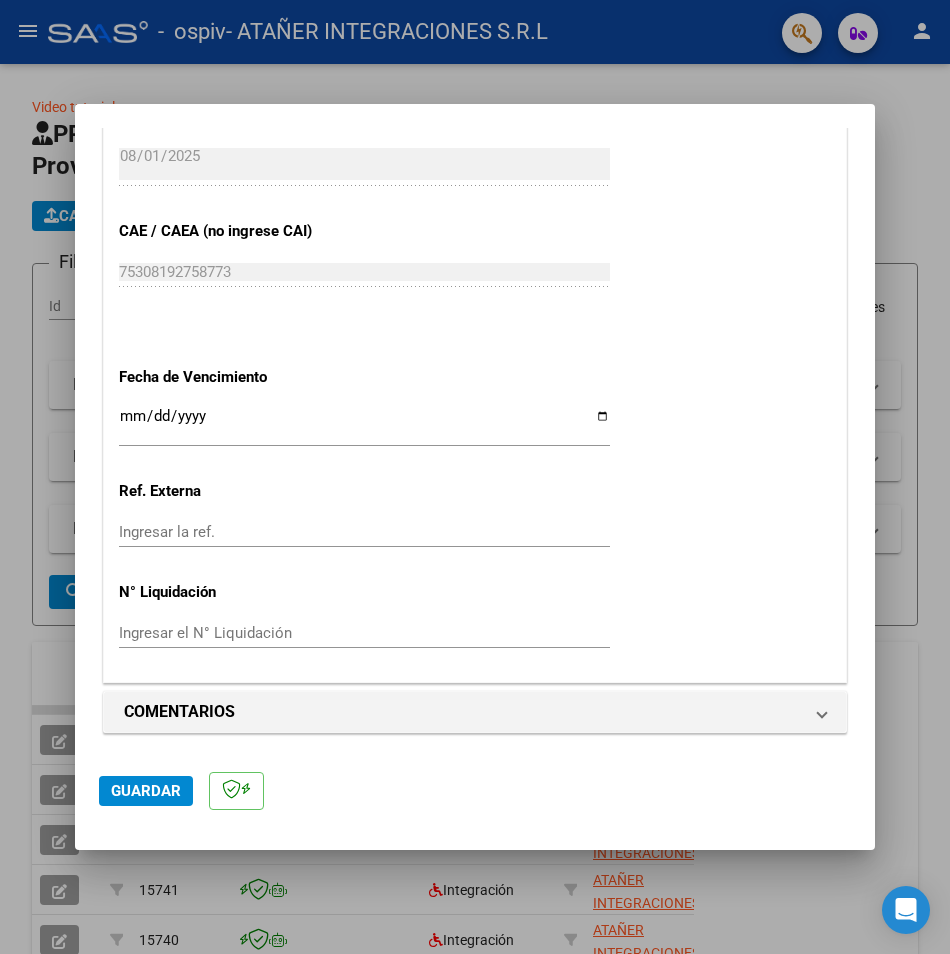 click on "Ingresar la fecha" at bounding box center [364, 424] 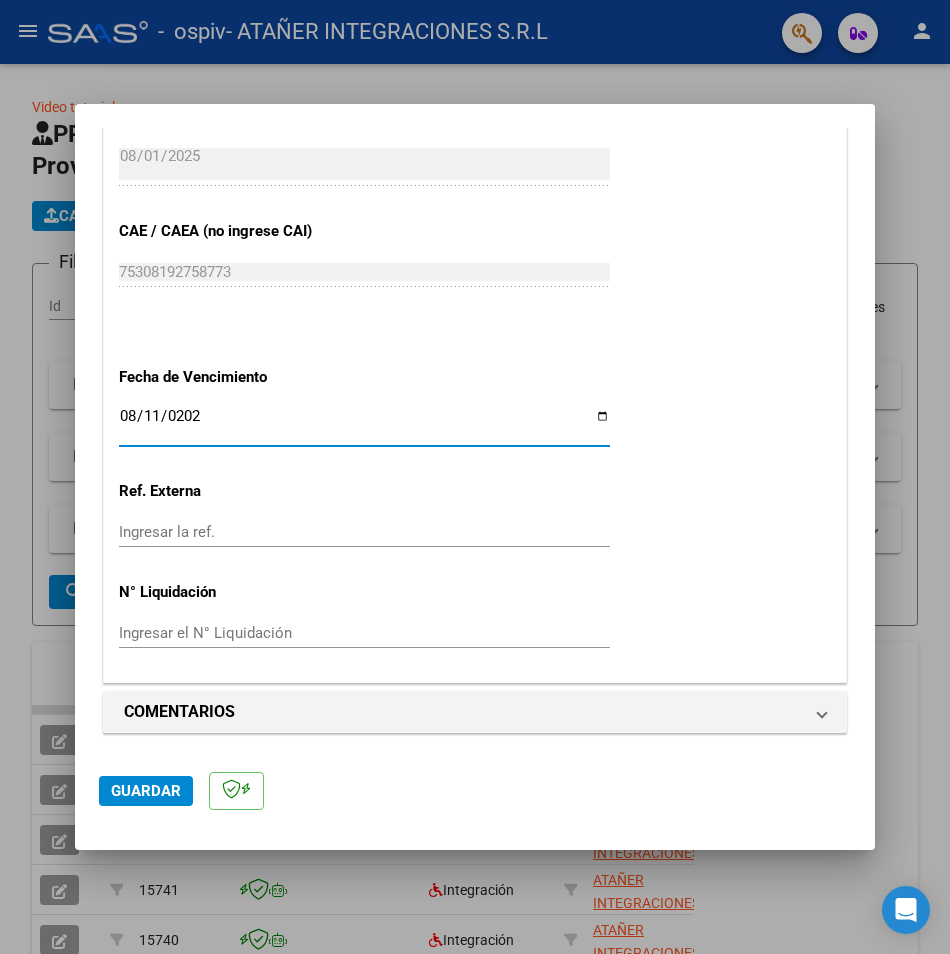 type on "2025-08-11" 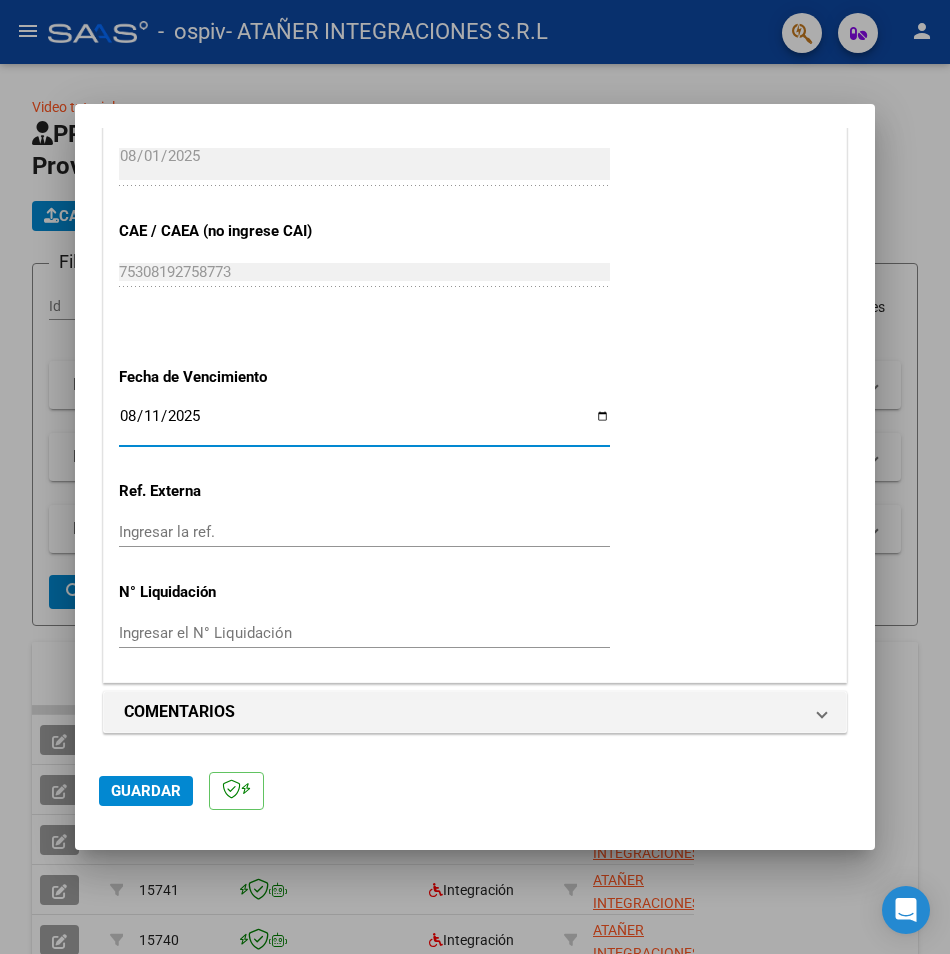 click on "Guardar" 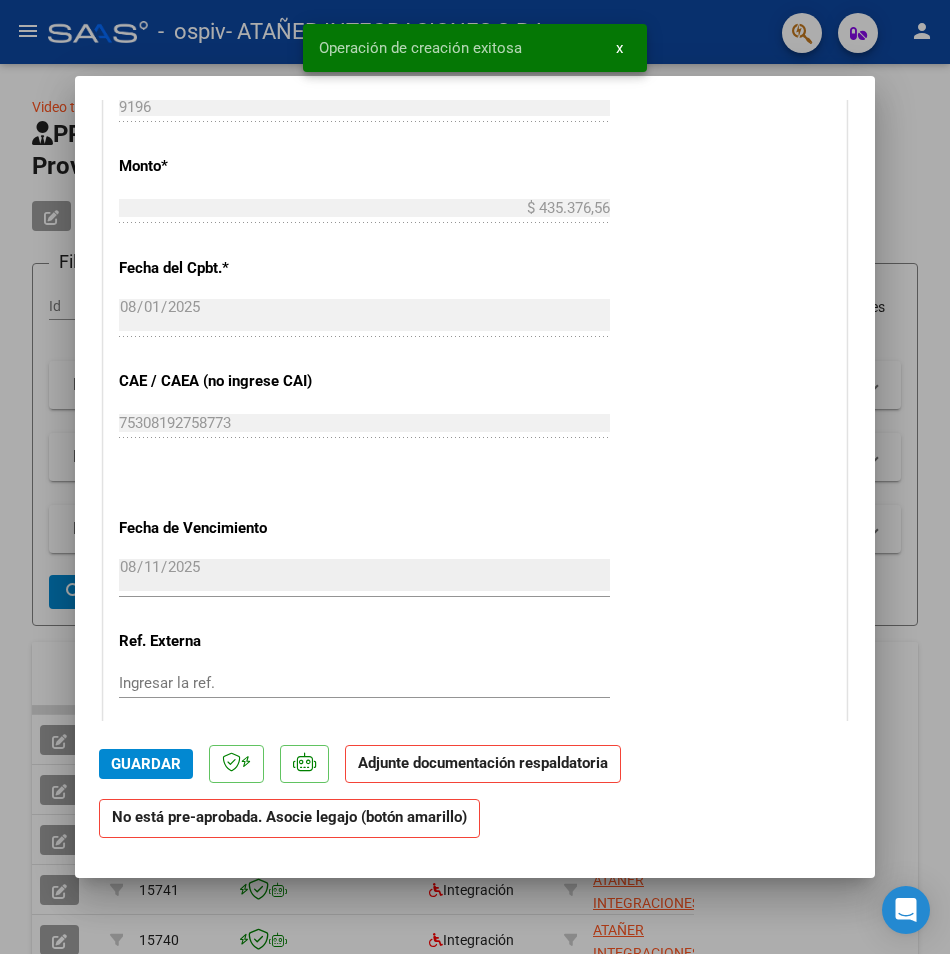 scroll, scrollTop: 1500, scrollLeft: 0, axis: vertical 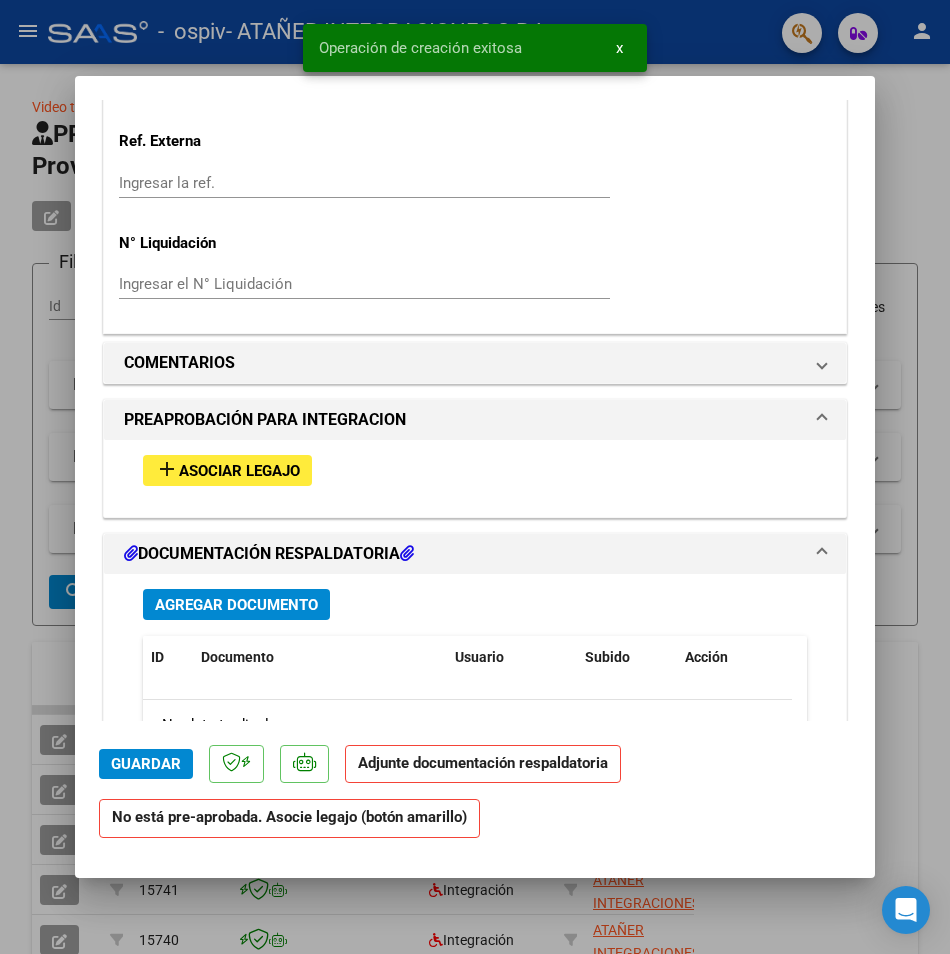 click on "Asociar Legajo" at bounding box center (239, 471) 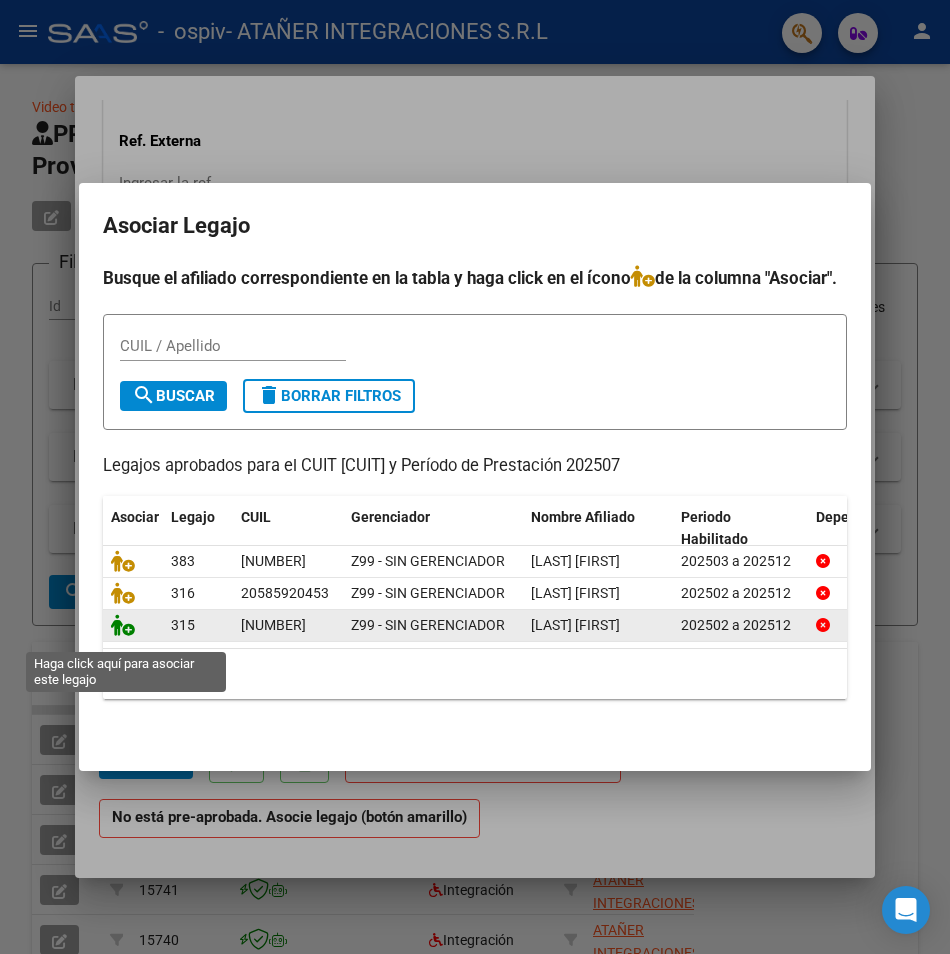 click 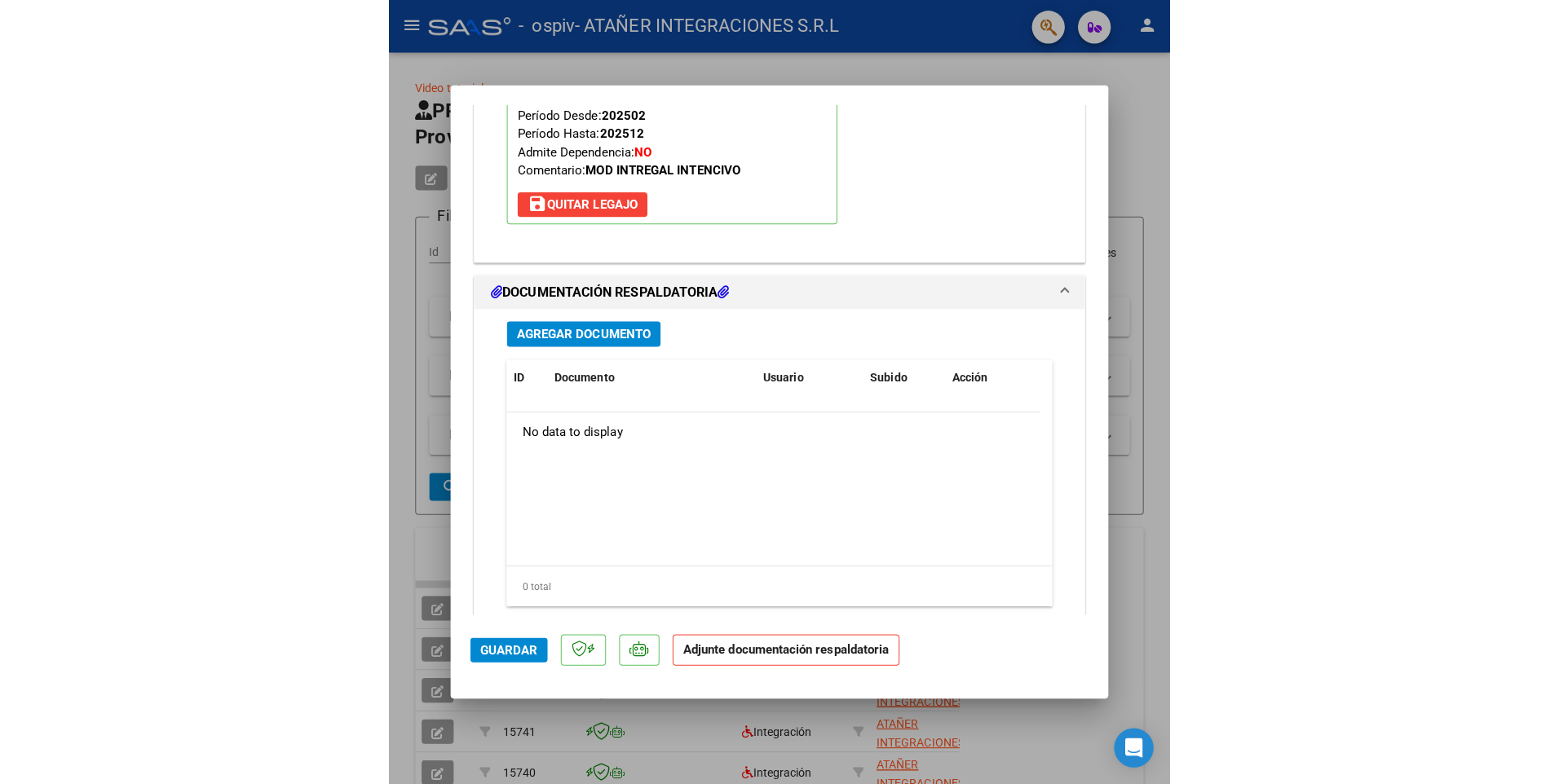scroll, scrollTop: 1729, scrollLeft: 0, axis: vertical 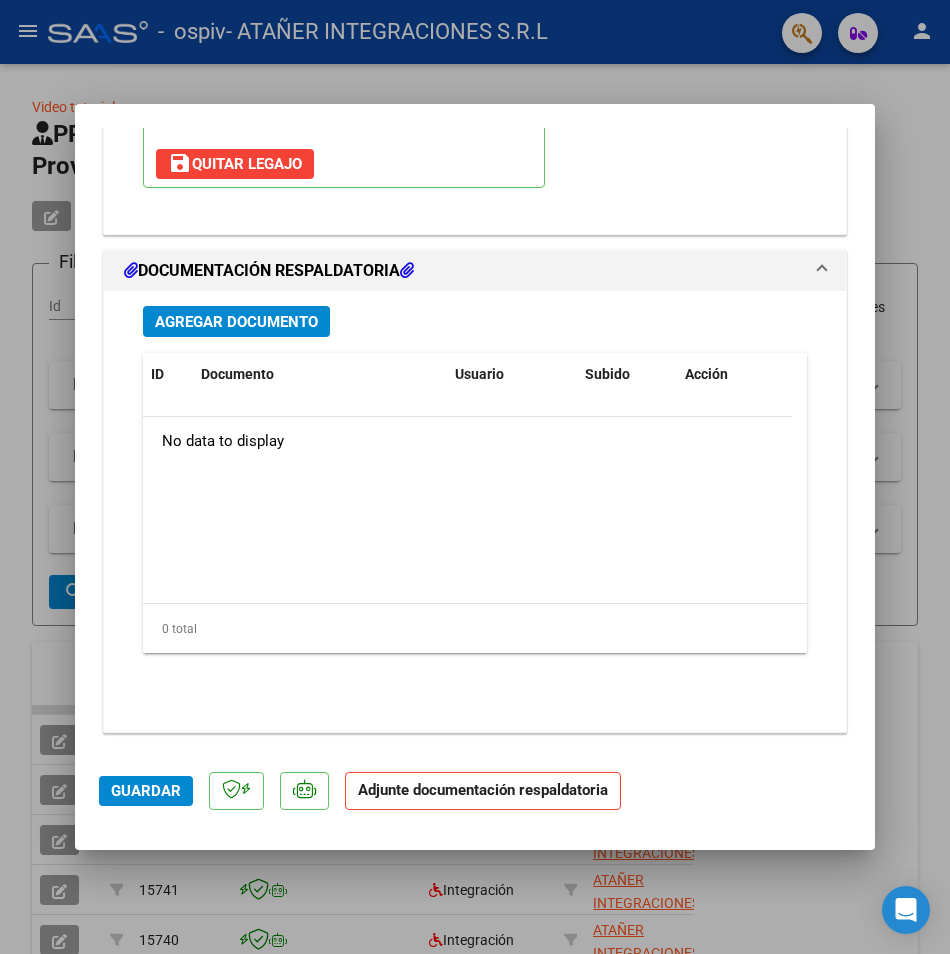 click on "Agregar Documento" at bounding box center (236, 321) 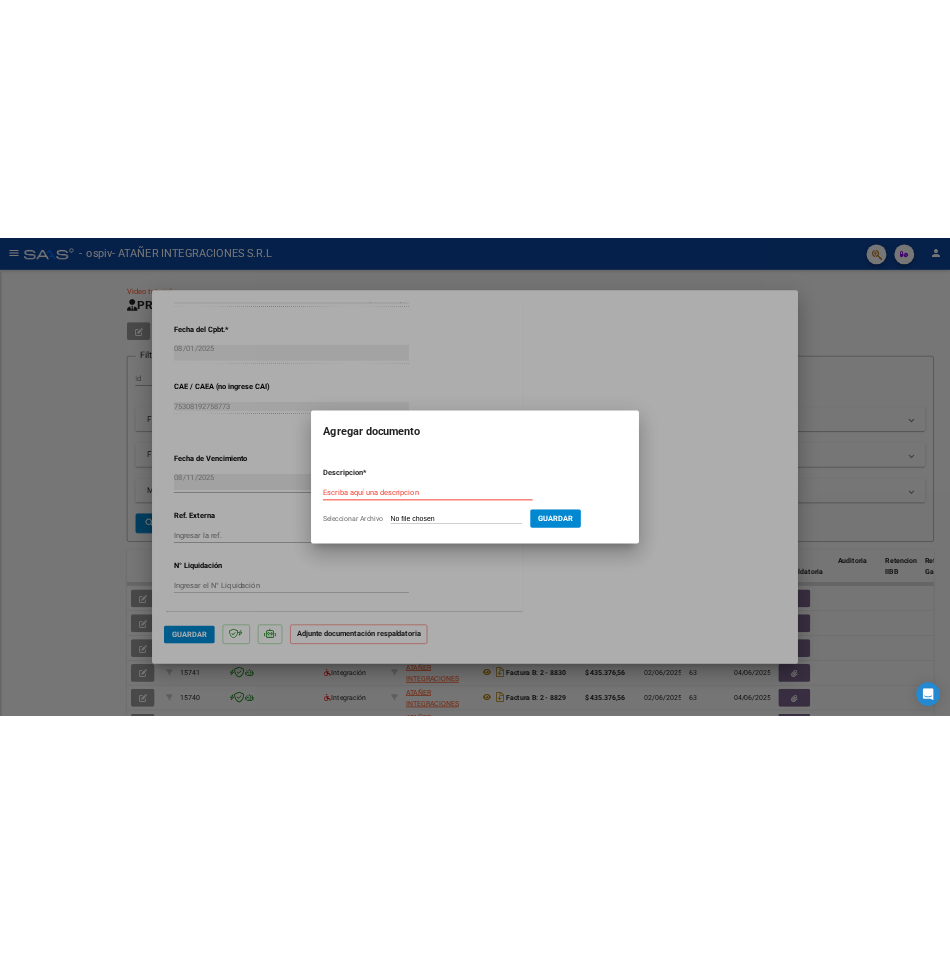 scroll, scrollTop: 1165, scrollLeft: 0, axis: vertical 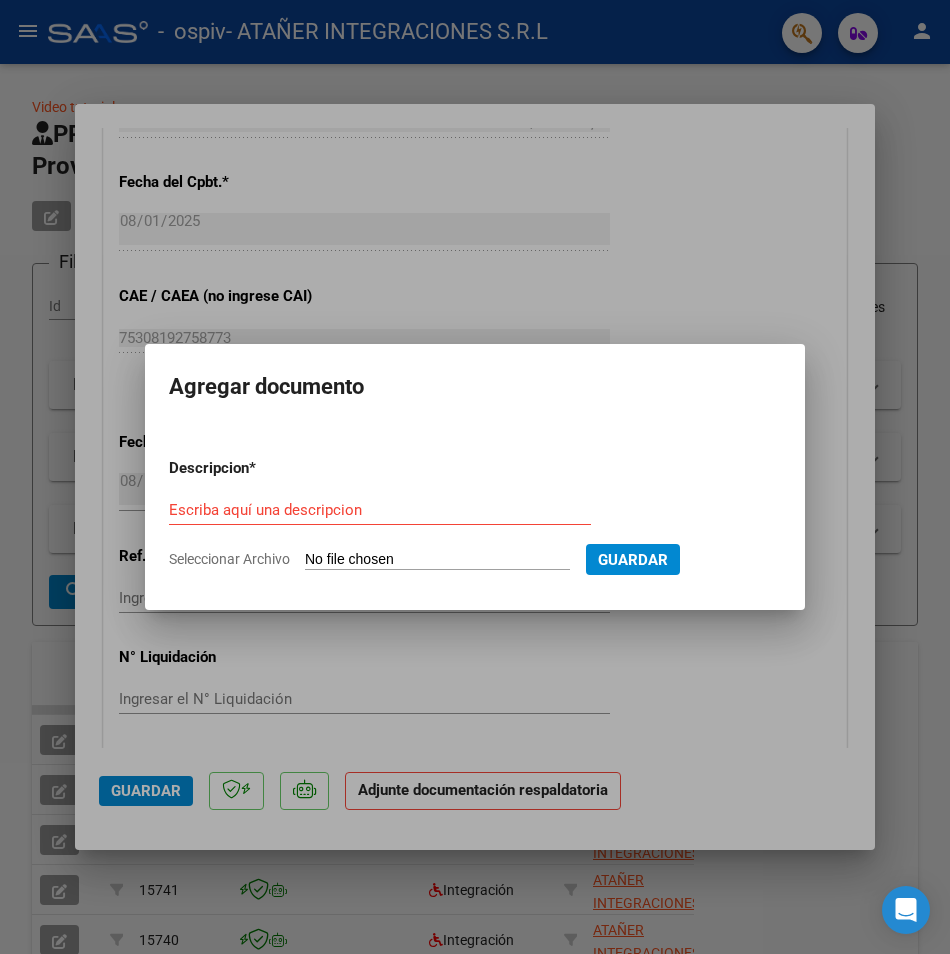 type on "C:\fakepath\Planilla de Asistencia- REHAB-[LAST] -JULIO 2025.pdf" 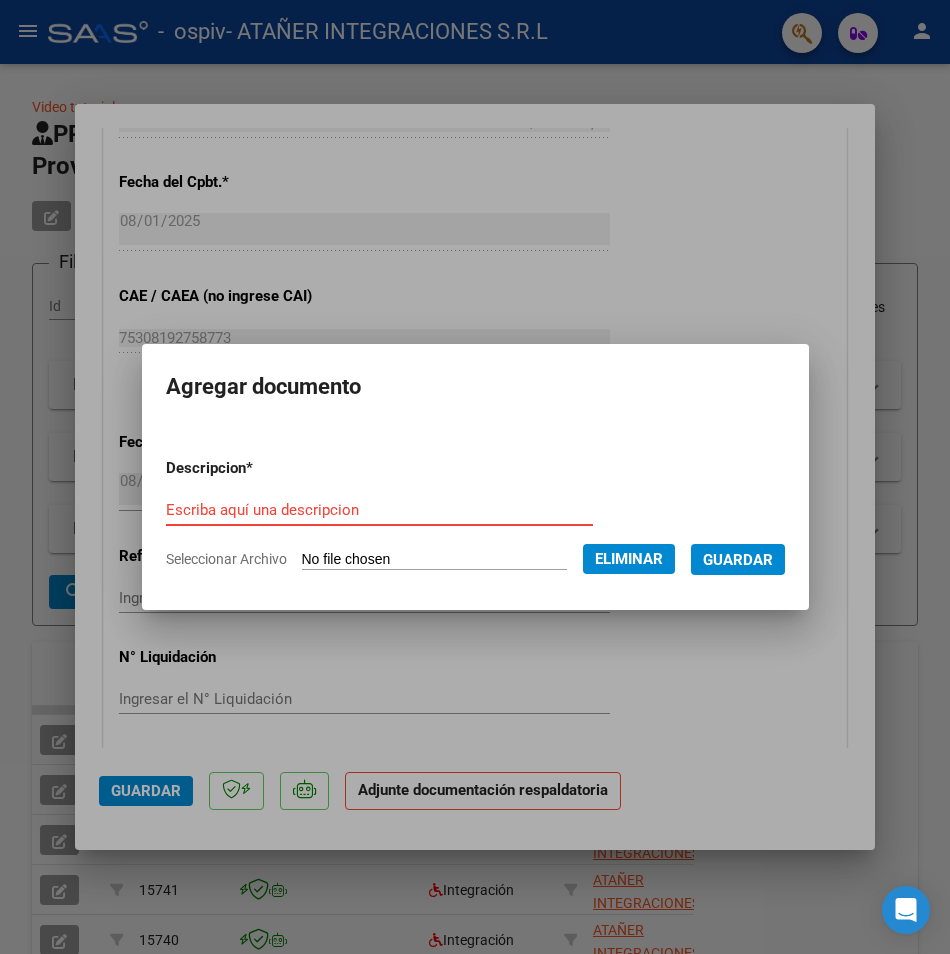 click on "Escriba aquí una descripcion" at bounding box center (379, 510) 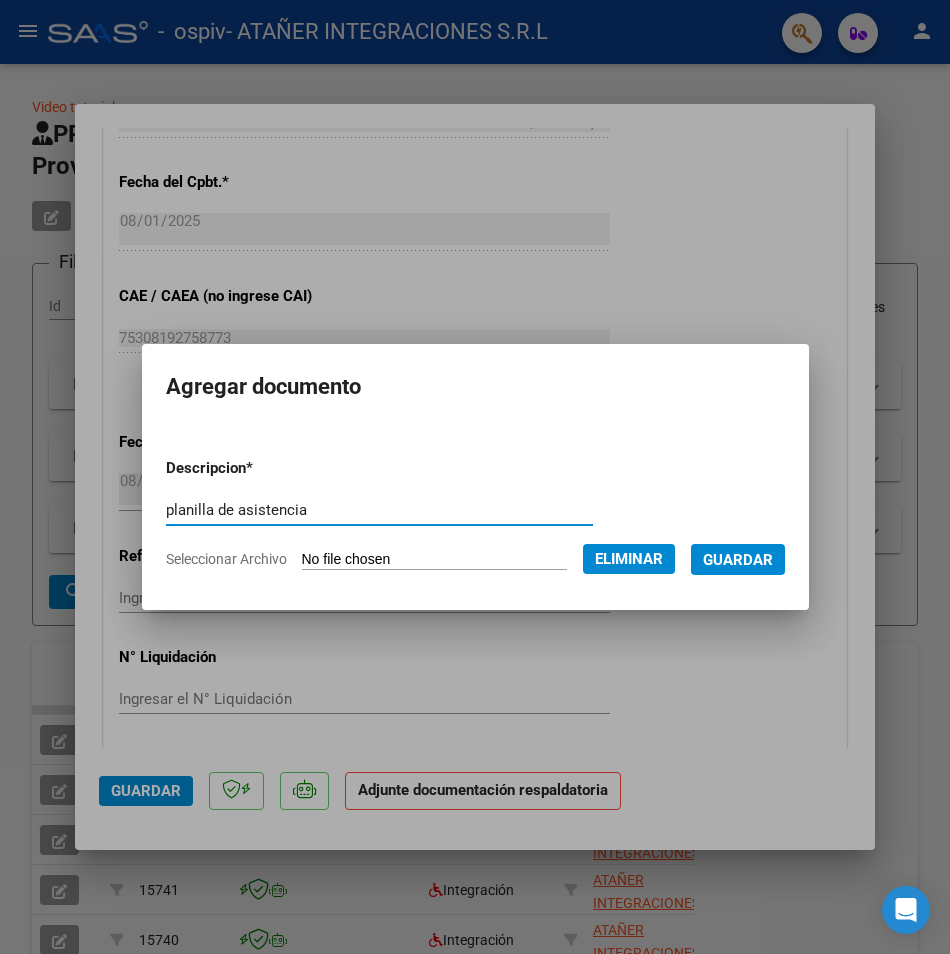 type on "planilla de asistencia" 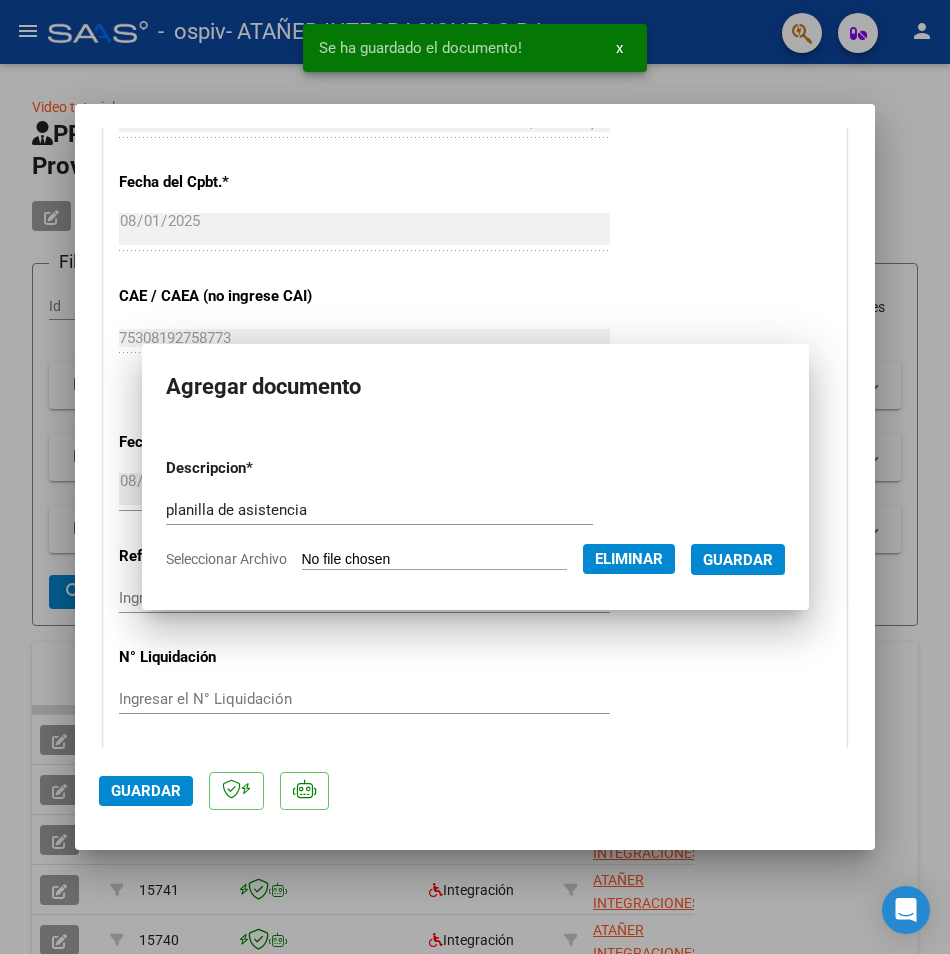 scroll, scrollTop: 2005, scrollLeft: 0, axis: vertical 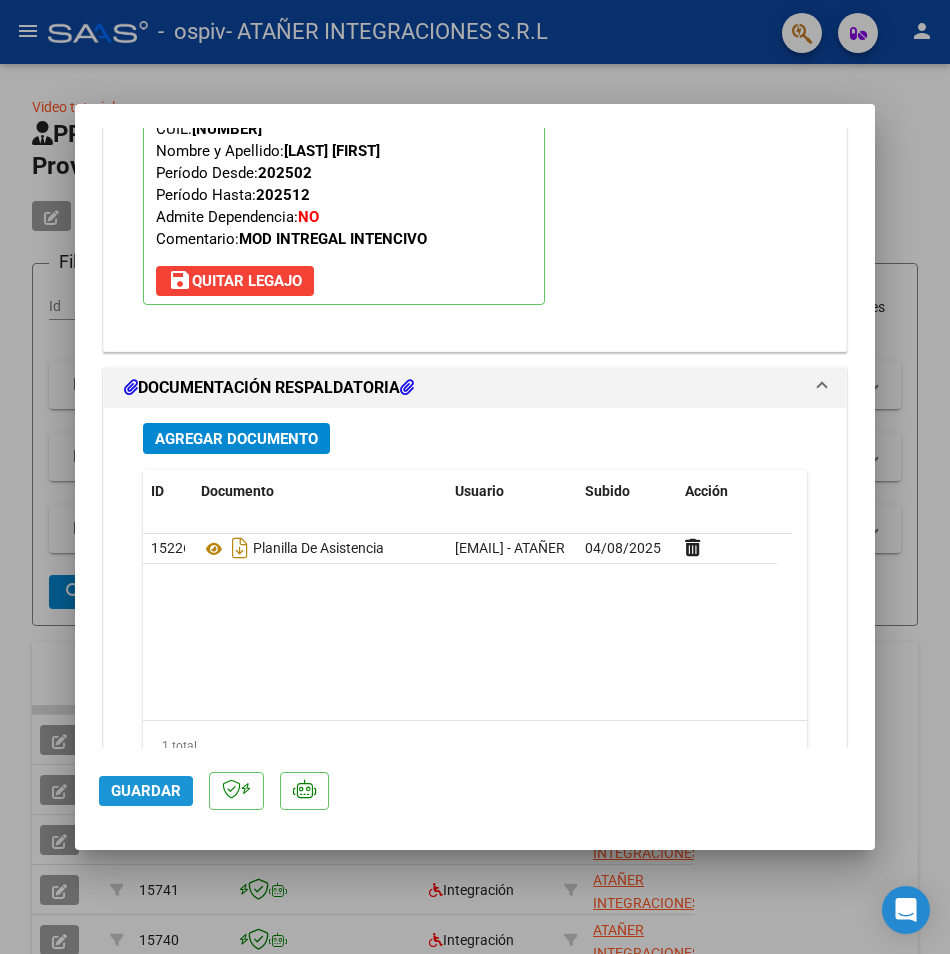 click on "Guardar" 